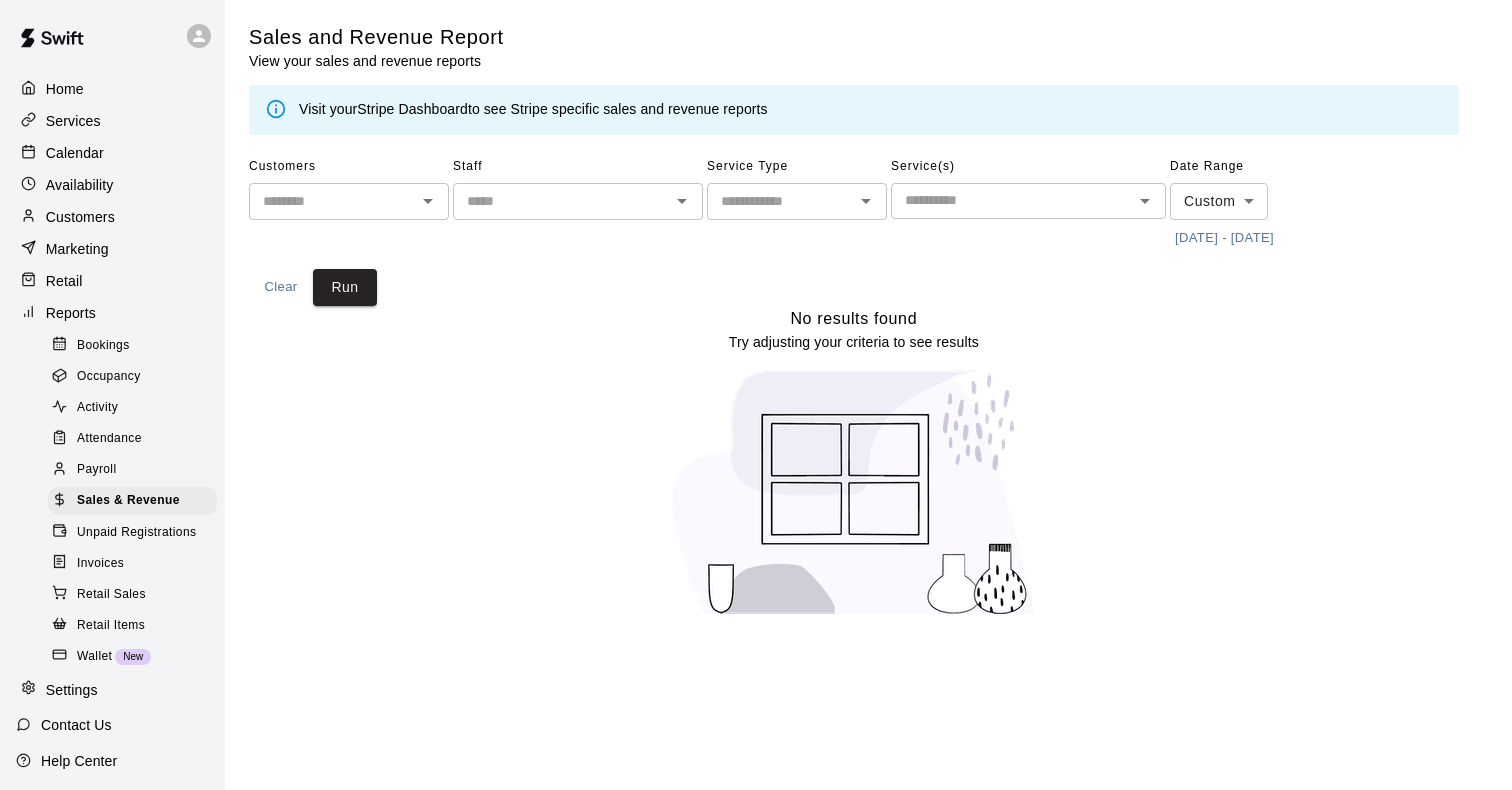 scroll, scrollTop: 0, scrollLeft: 0, axis: both 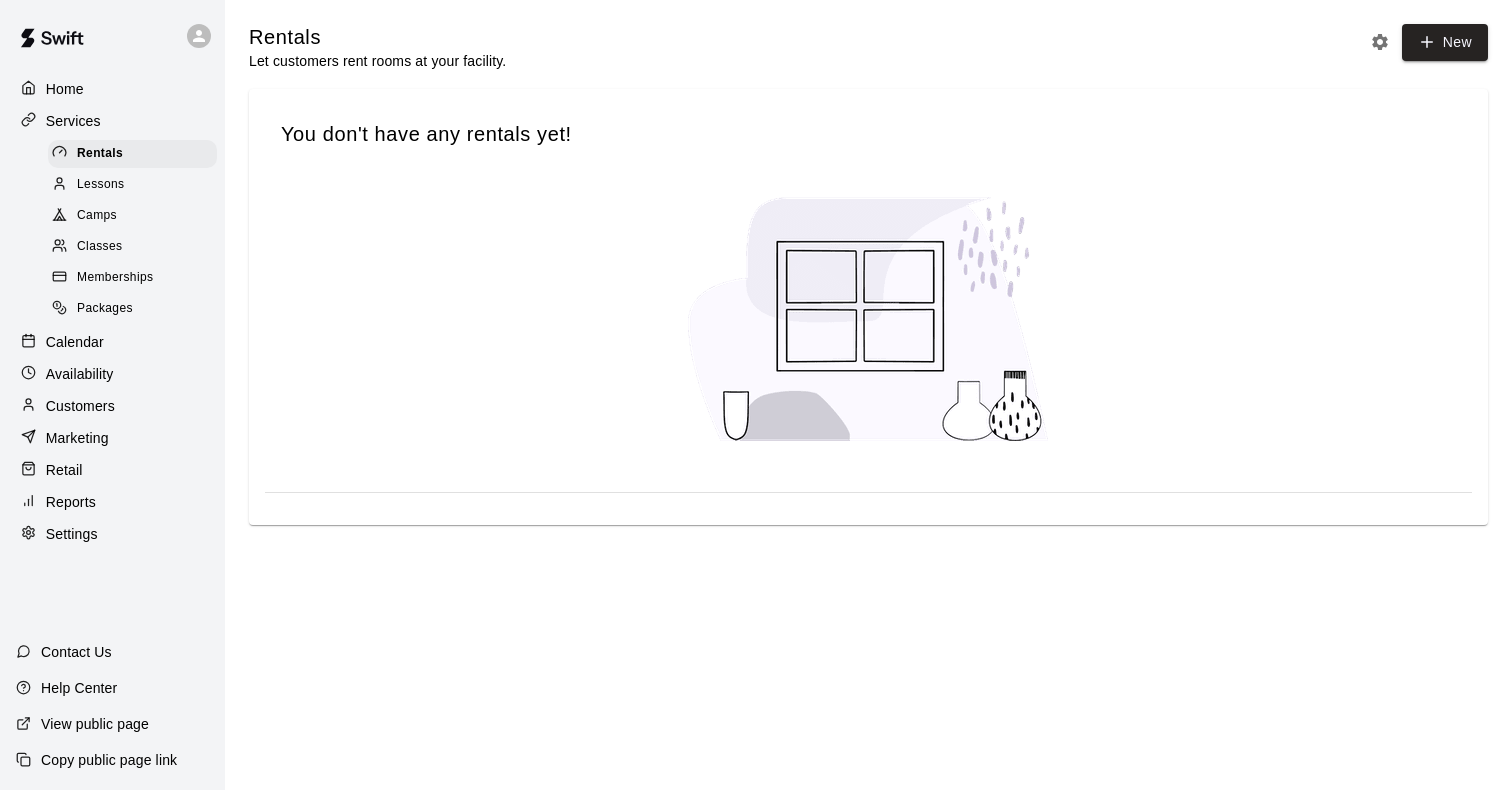 click on "Memberships" at bounding box center [132, 278] 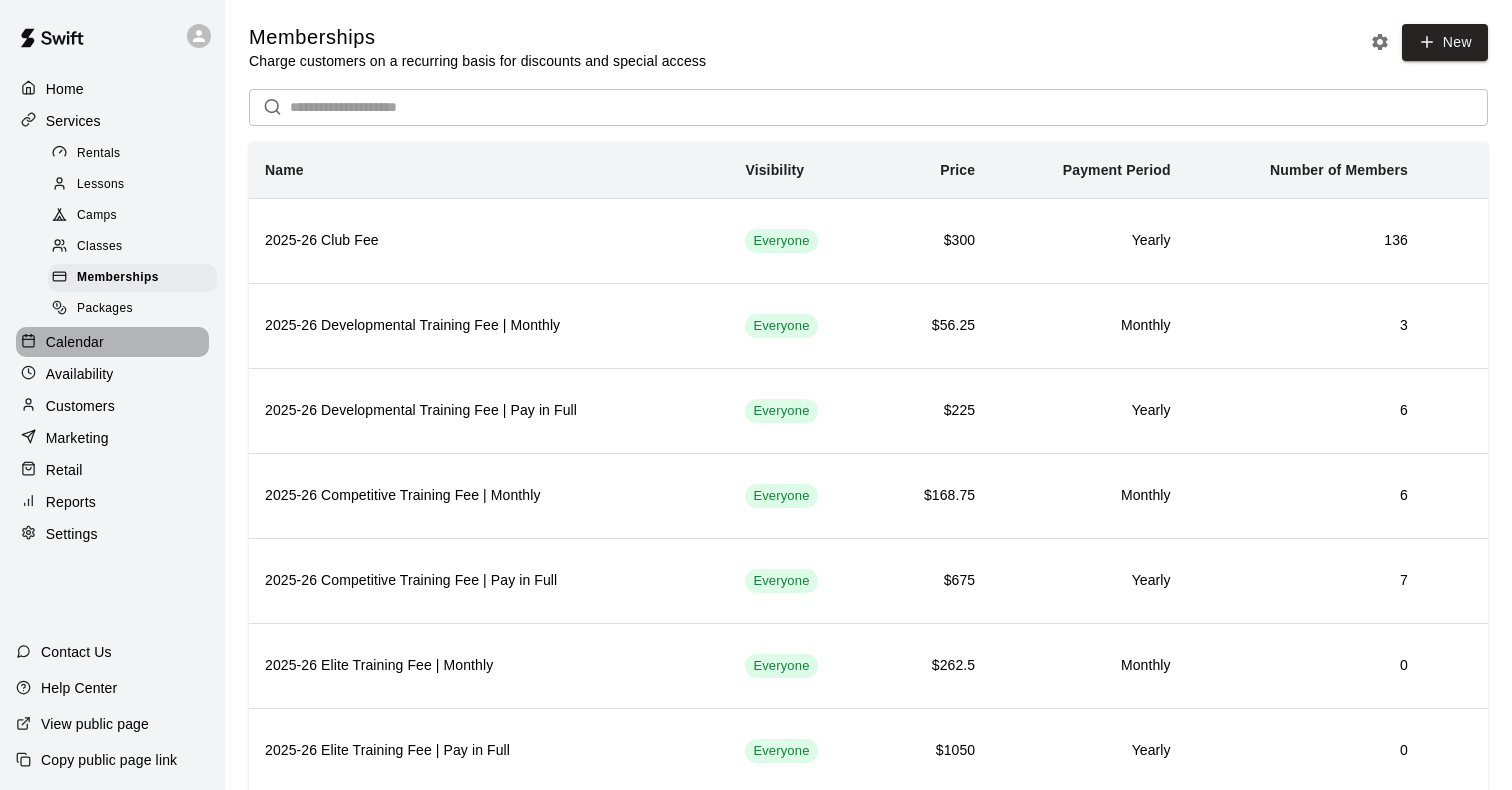 click on "Calendar" at bounding box center (75, 342) 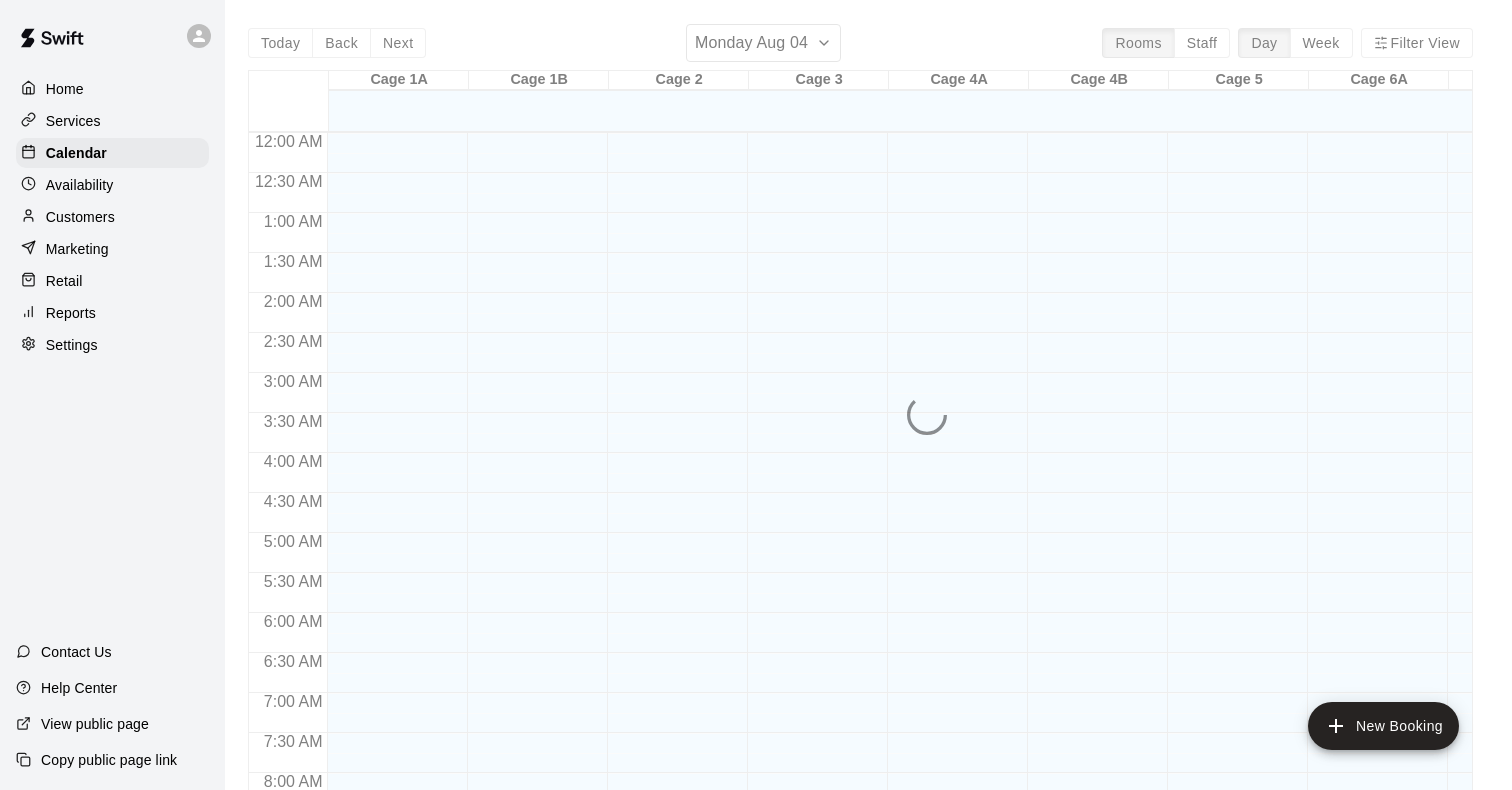 scroll, scrollTop: 1181, scrollLeft: 0, axis: vertical 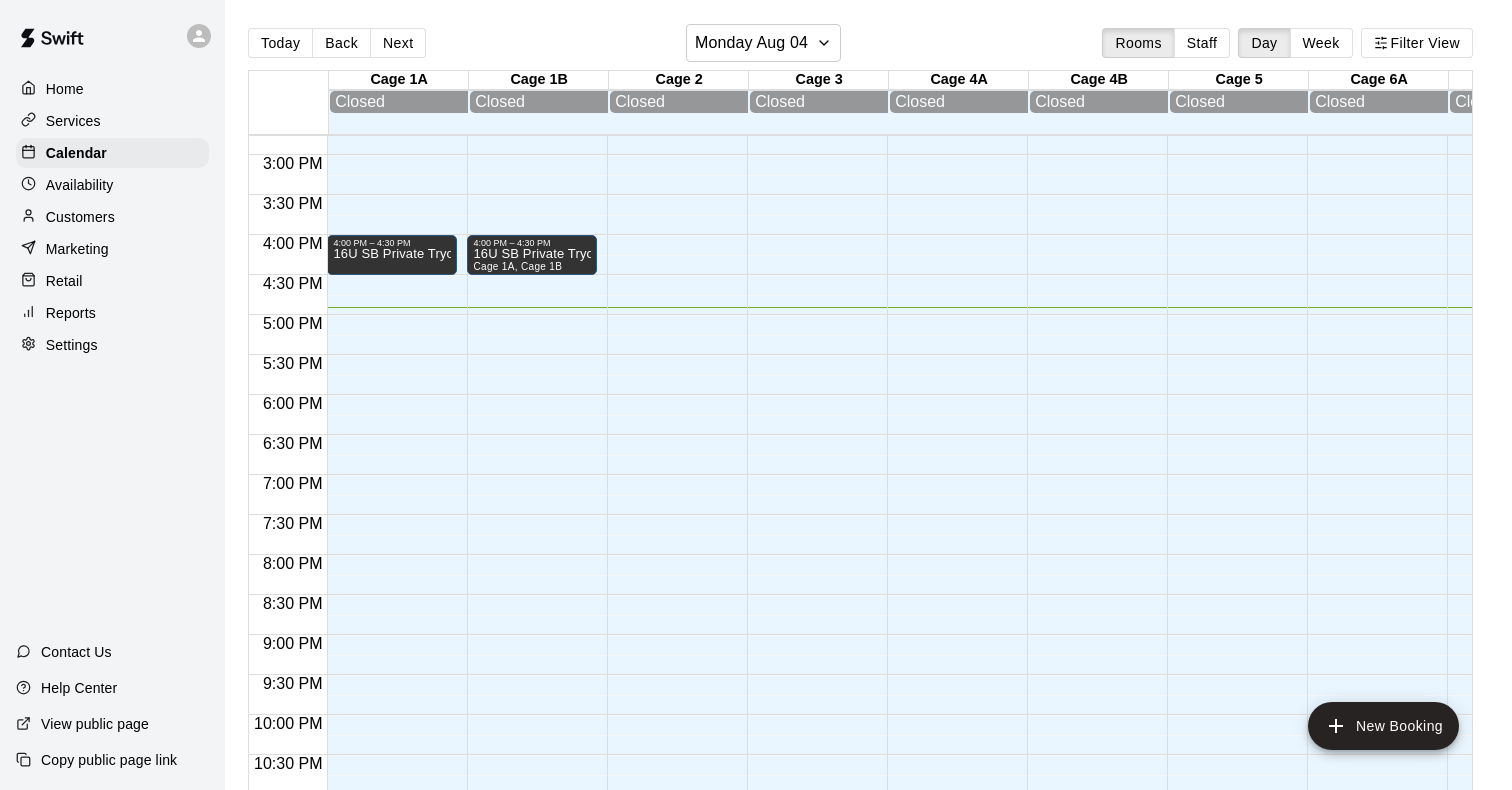click on "Customers" at bounding box center [112, 217] 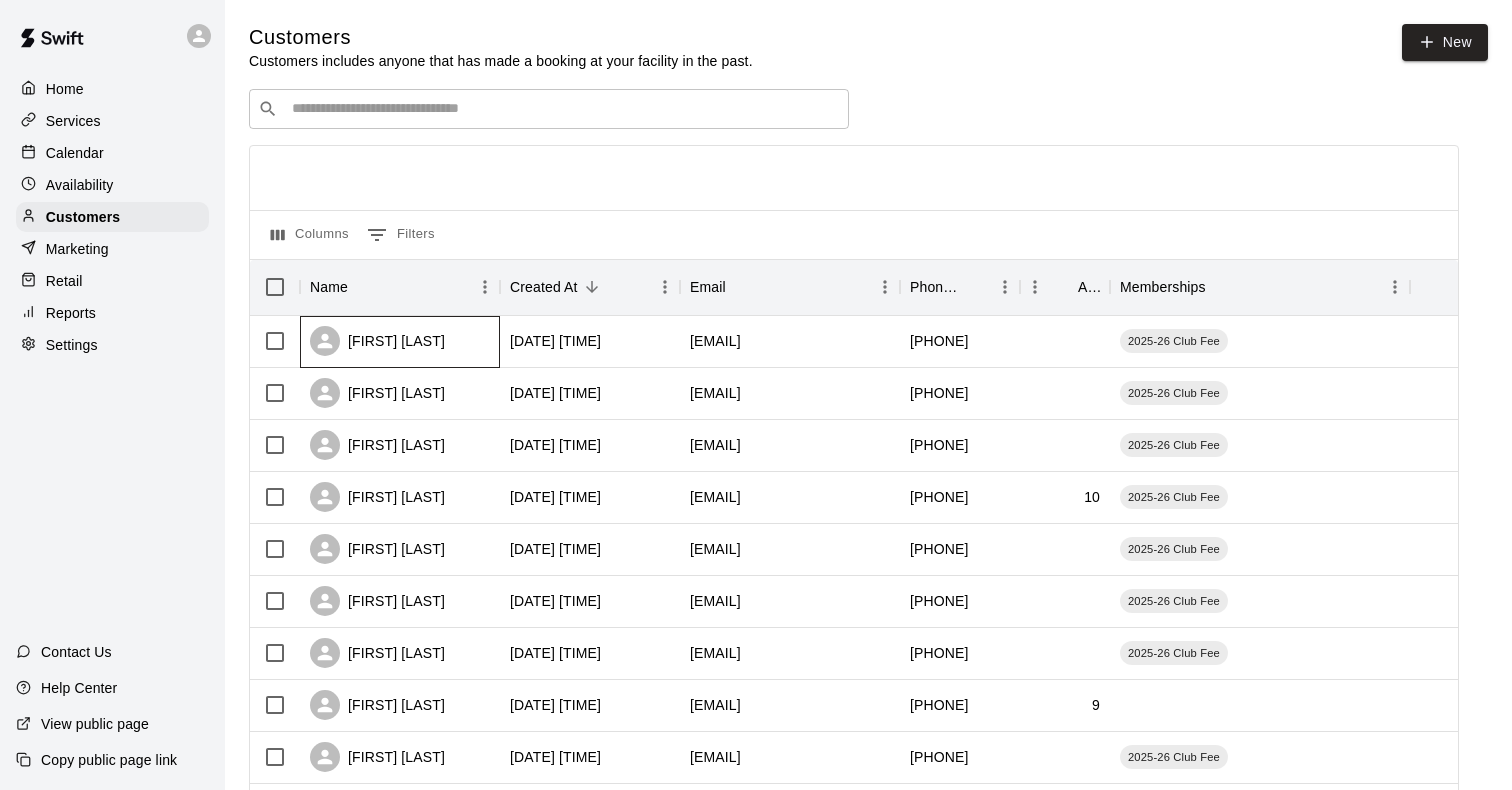click on "[FIRST] [LAST]" at bounding box center [377, 341] 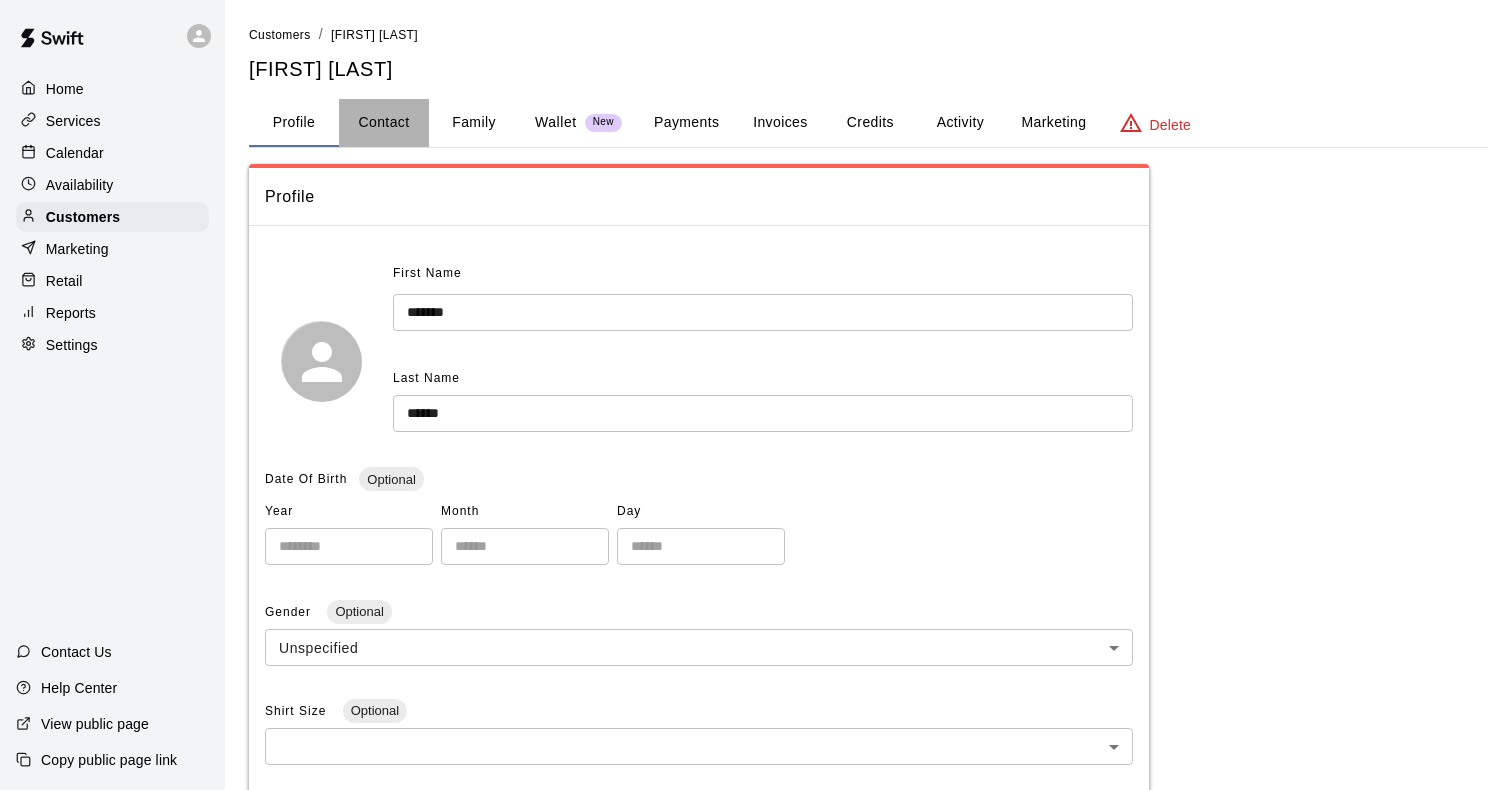 click on "Contact" at bounding box center (384, 123) 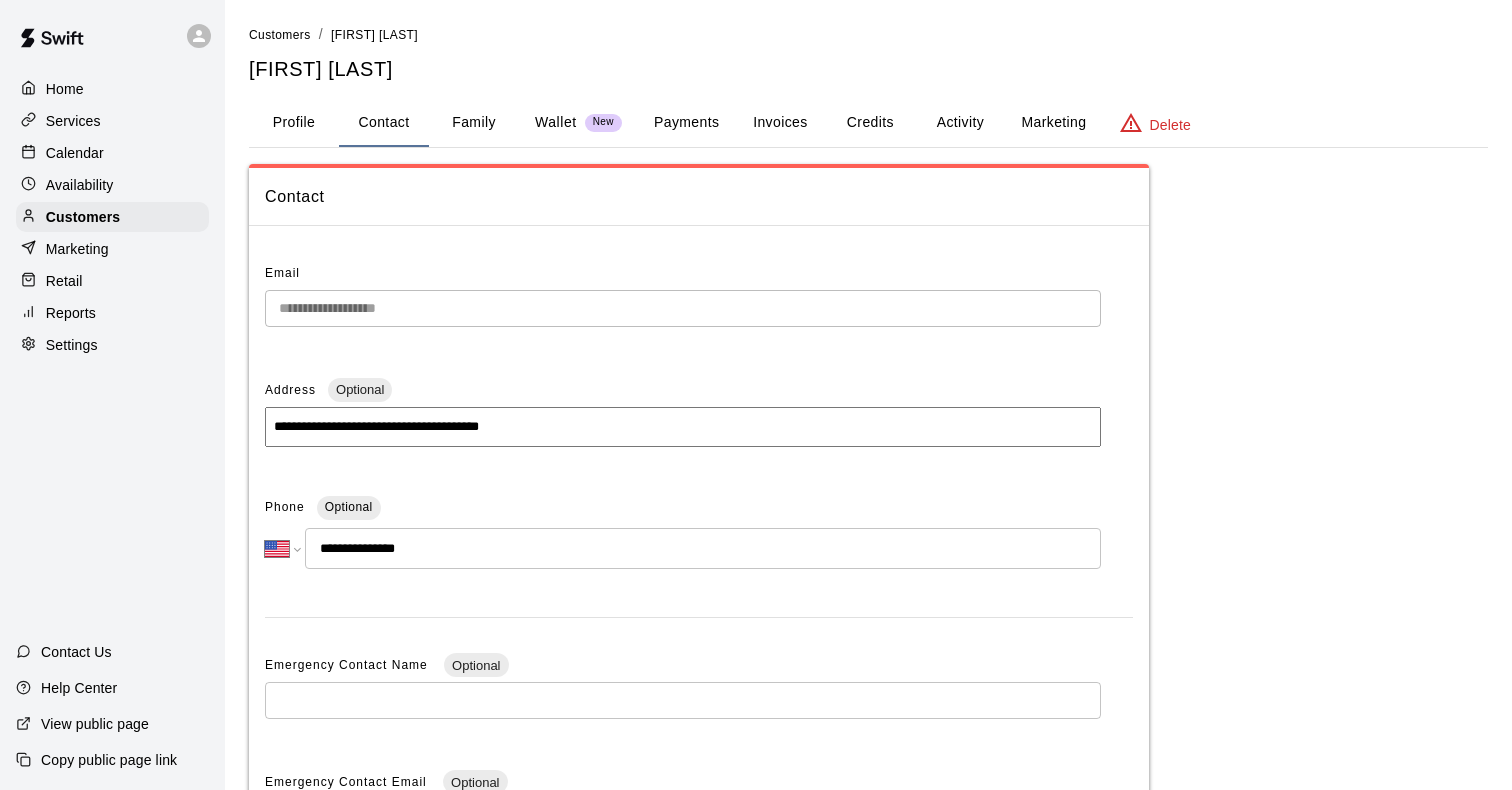 scroll, scrollTop: 0, scrollLeft: 0, axis: both 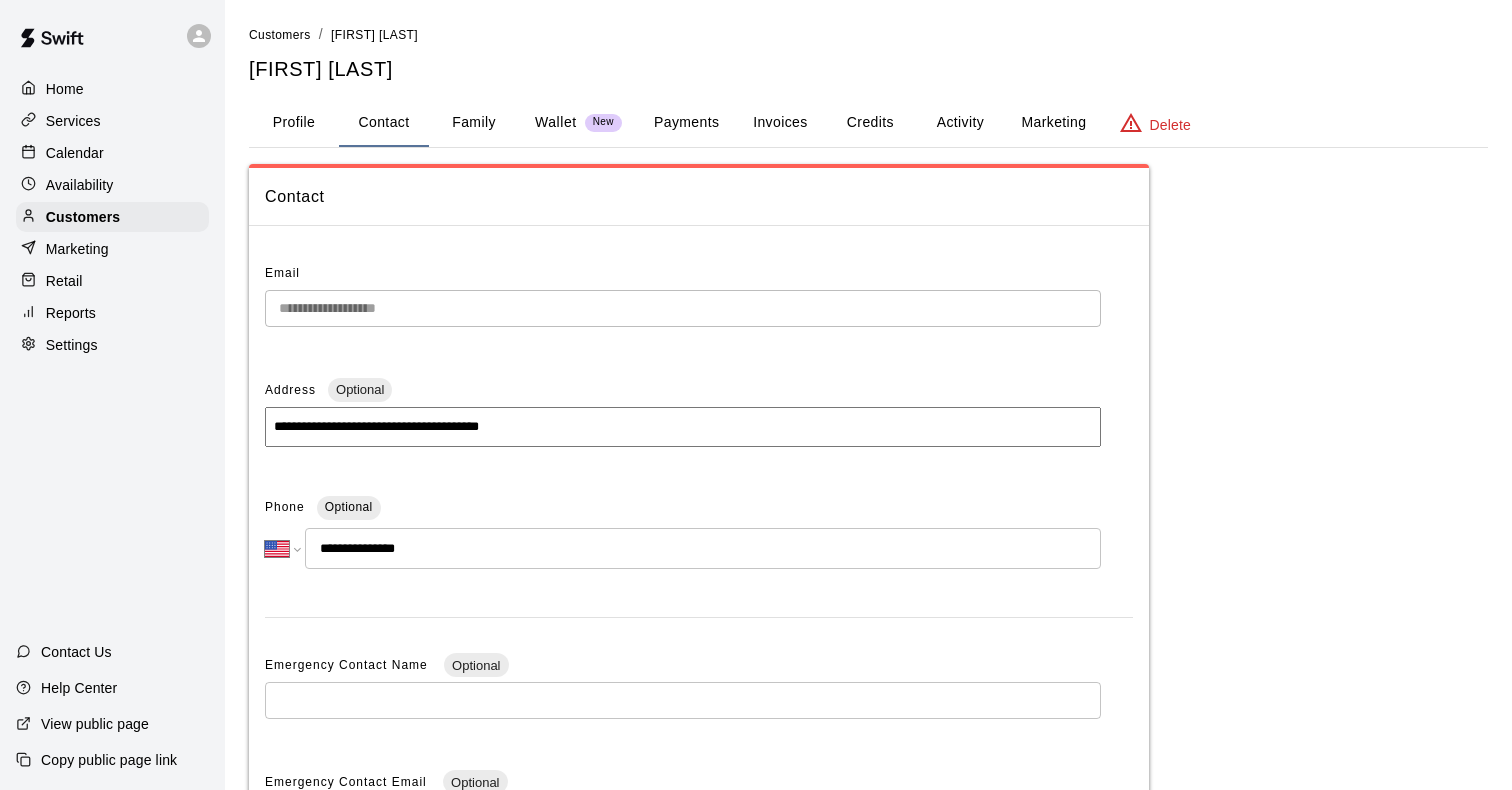 click on "Profile" at bounding box center (294, 123) 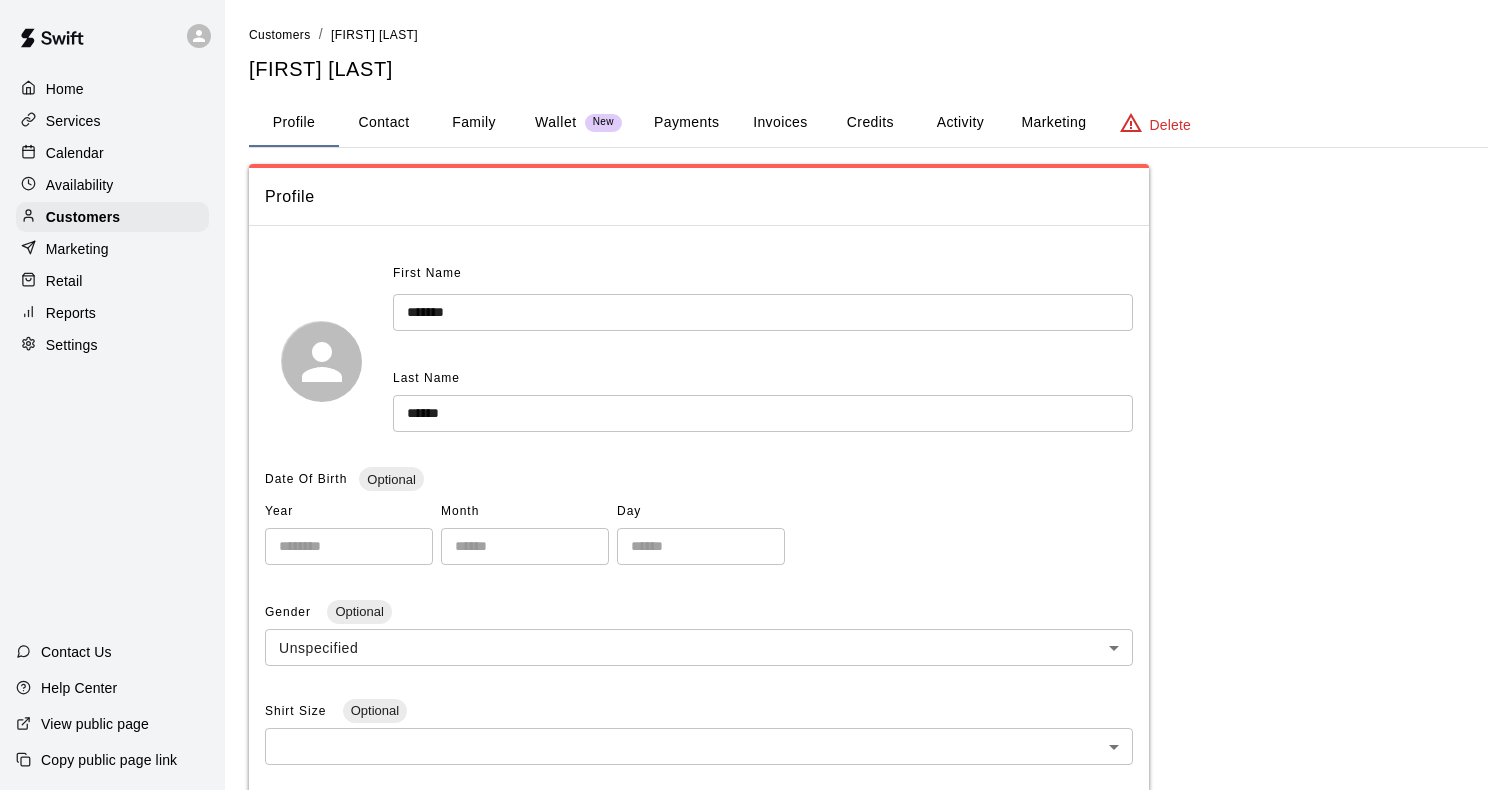 click on "Marketing" at bounding box center (1053, 123) 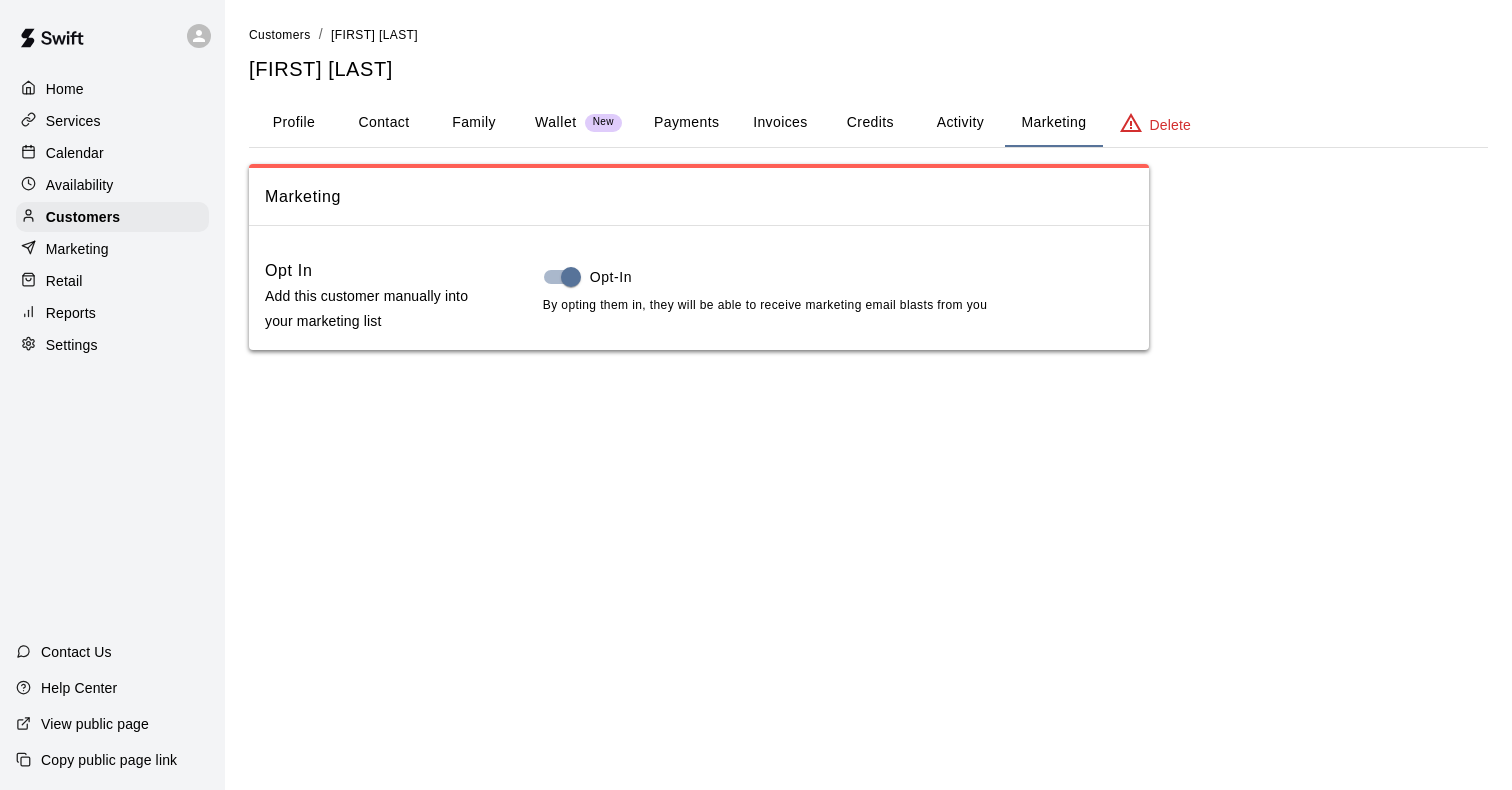 click on "Family" at bounding box center (474, 123) 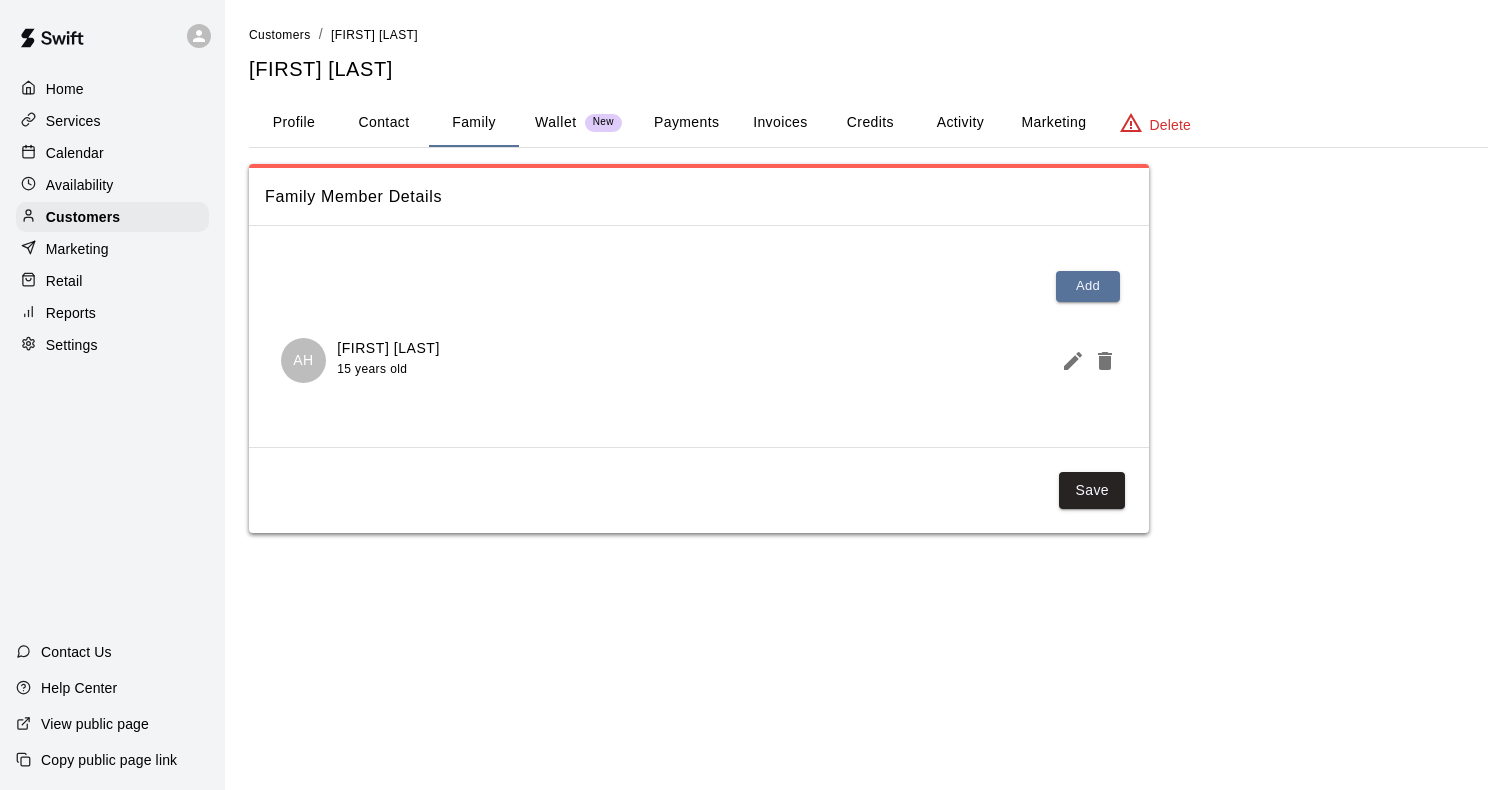 click on "Contact" at bounding box center [384, 123] 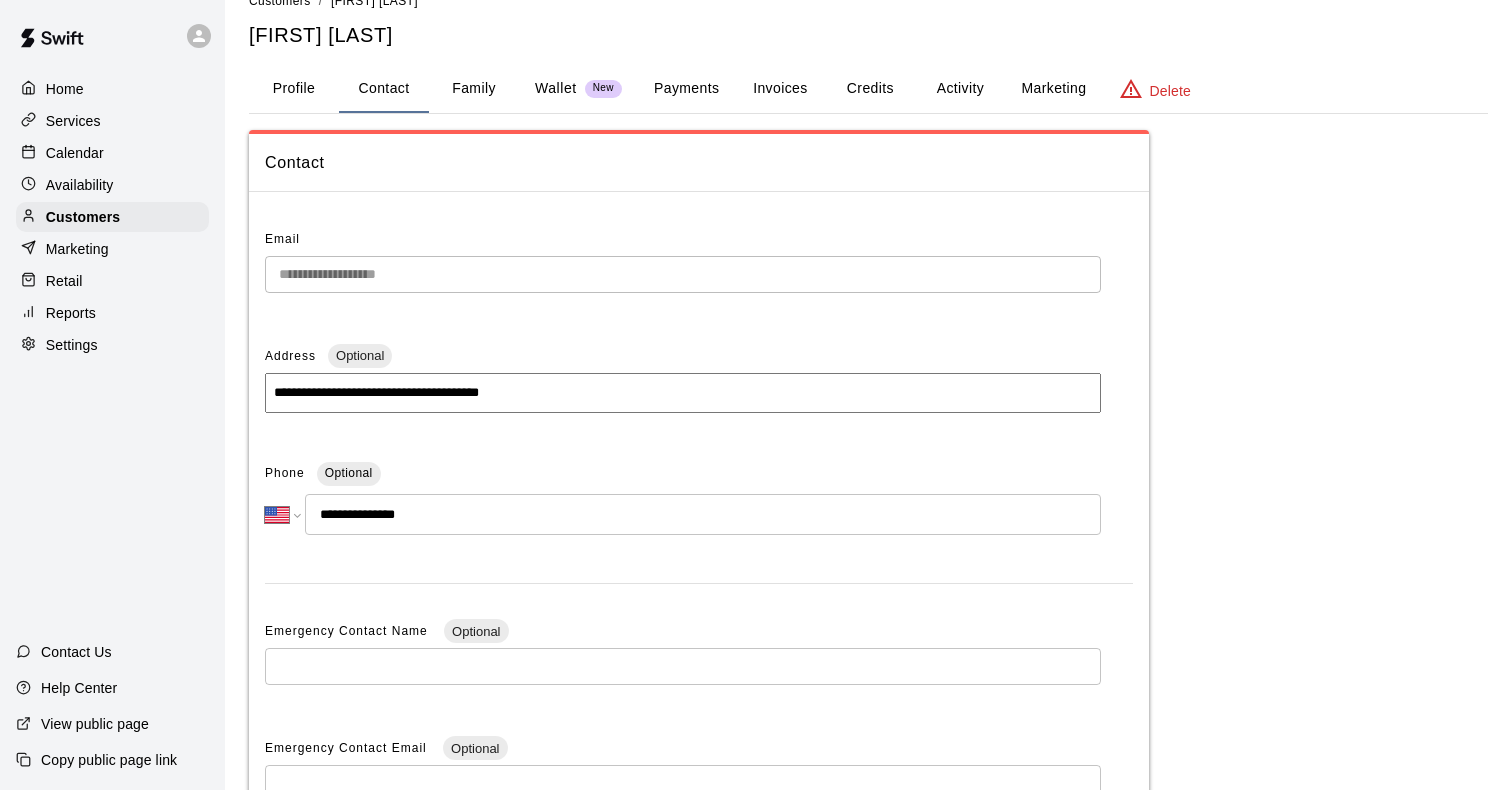 scroll, scrollTop: 0, scrollLeft: 0, axis: both 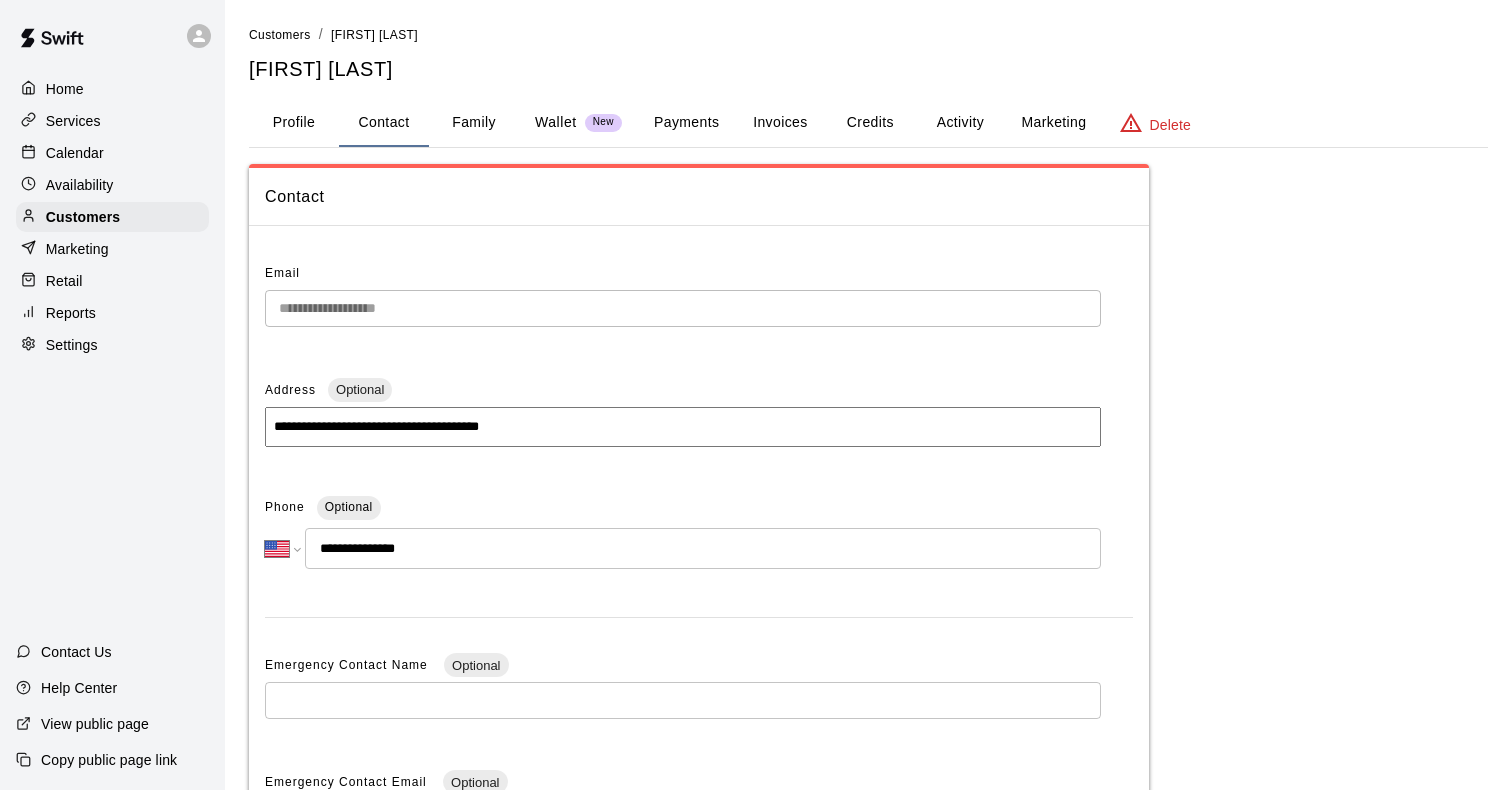 click on "Family" at bounding box center [474, 123] 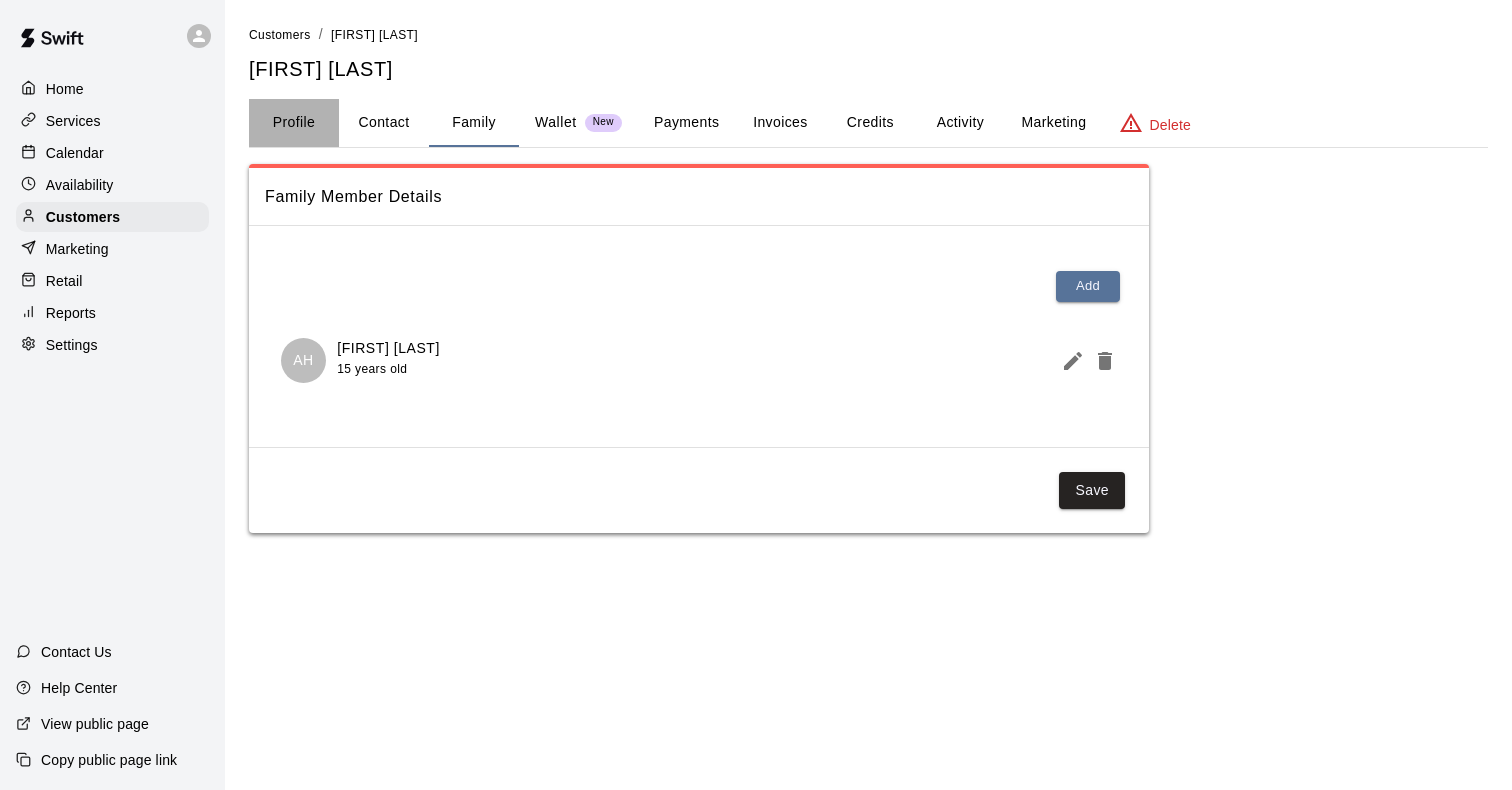 click on "Profile" at bounding box center (294, 123) 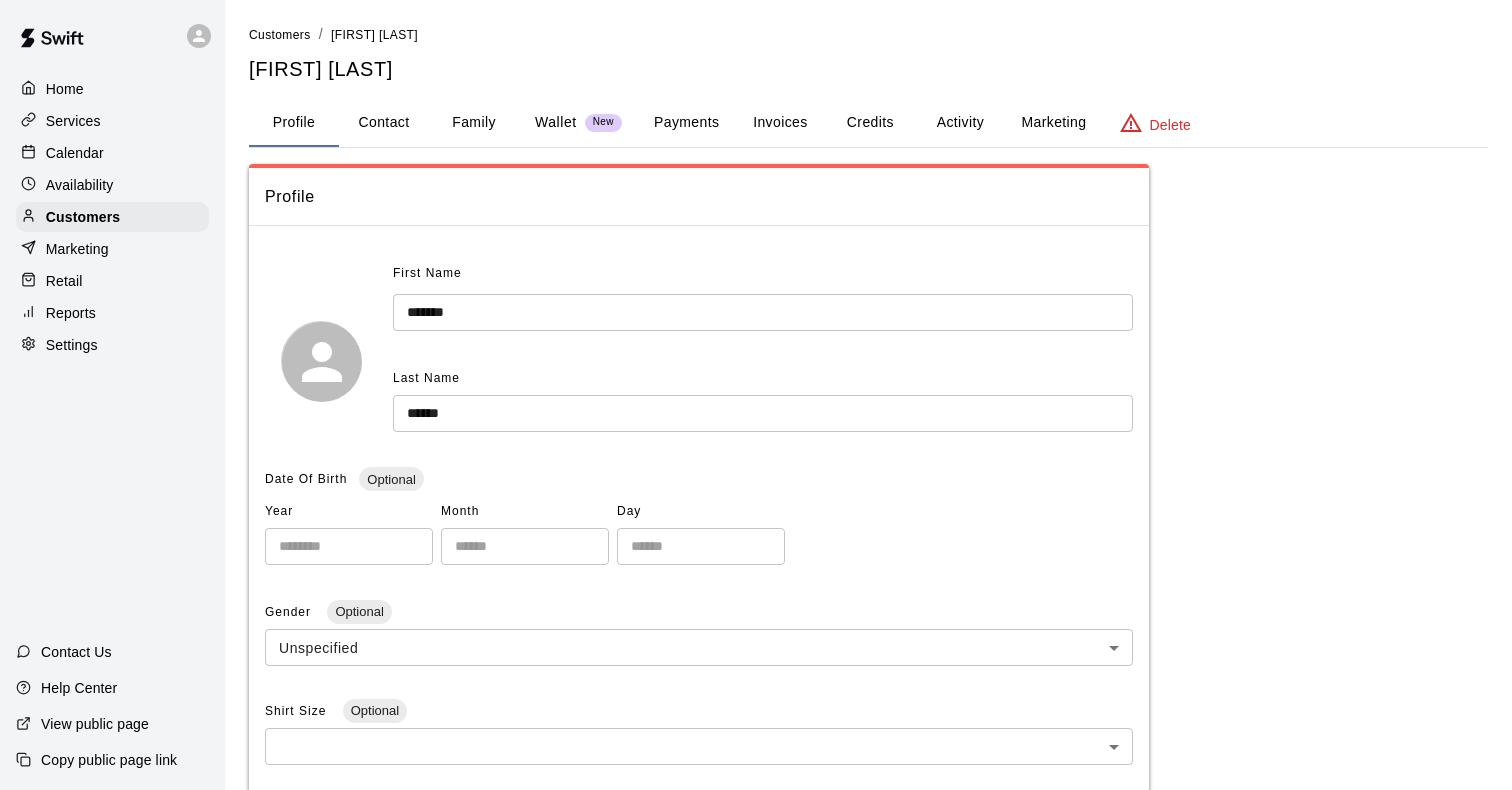 click on "Contact" at bounding box center [384, 123] 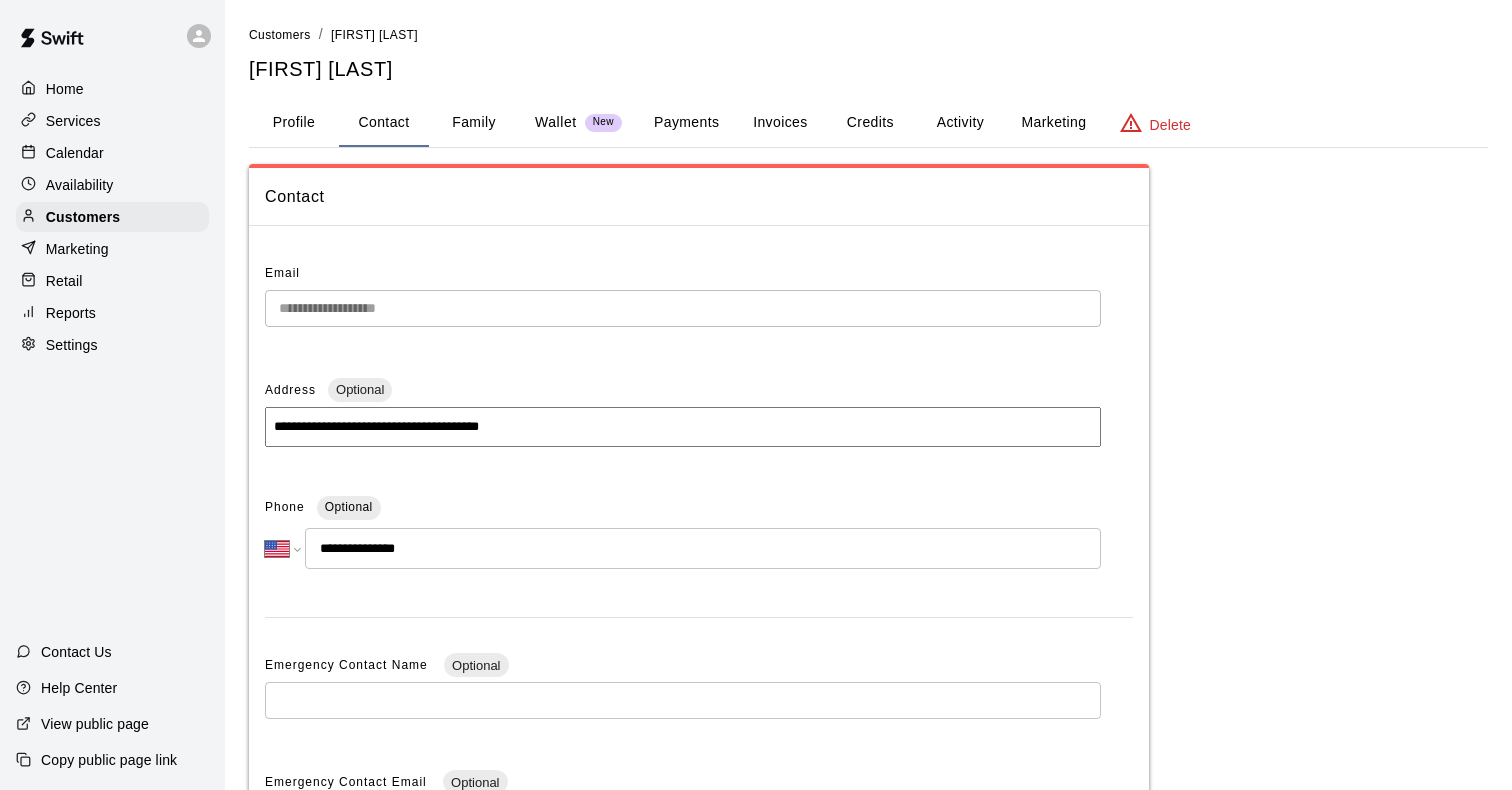 click on "Family" at bounding box center [474, 123] 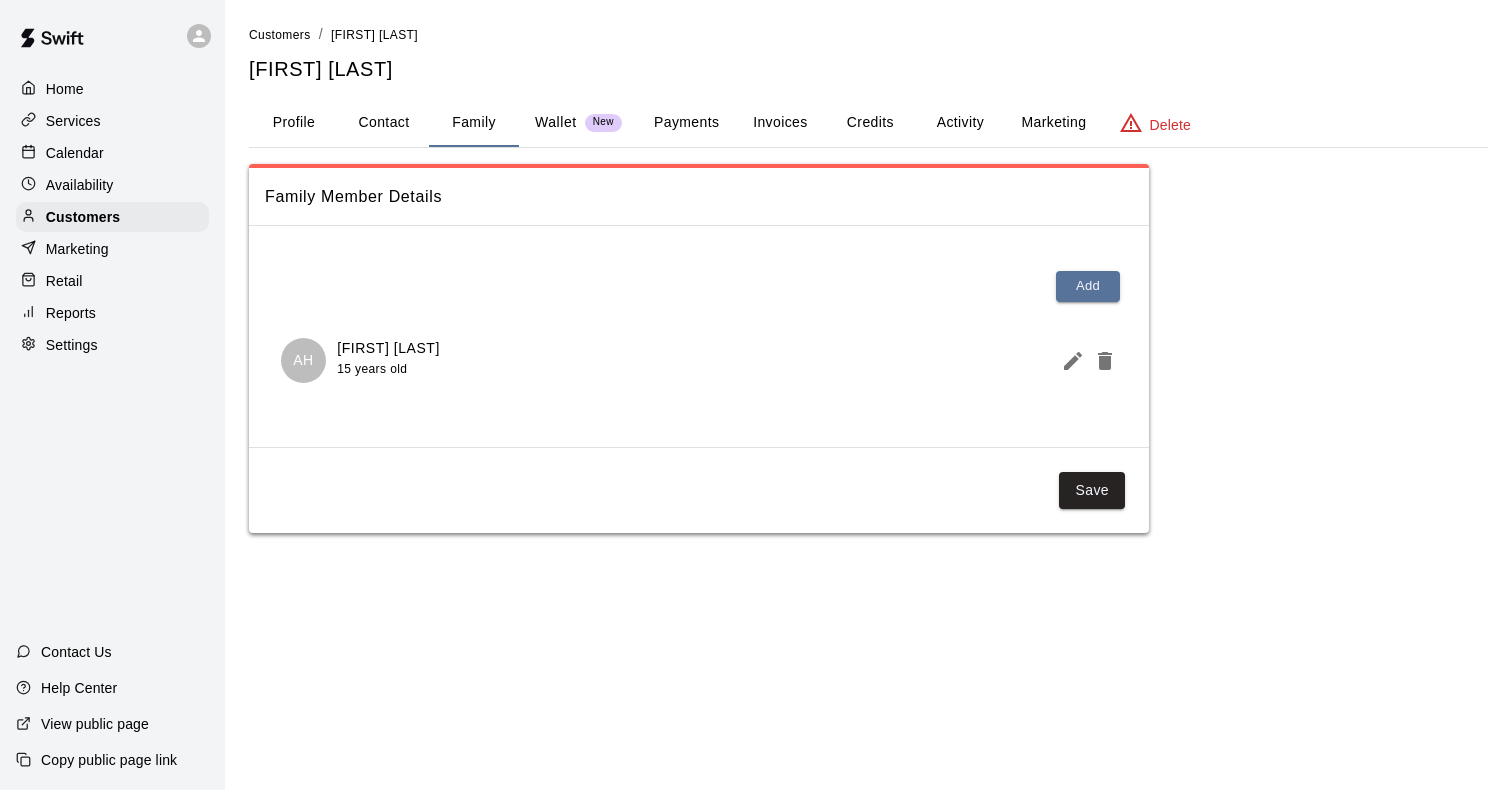 click on "Profile" at bounding box center (294, 123) 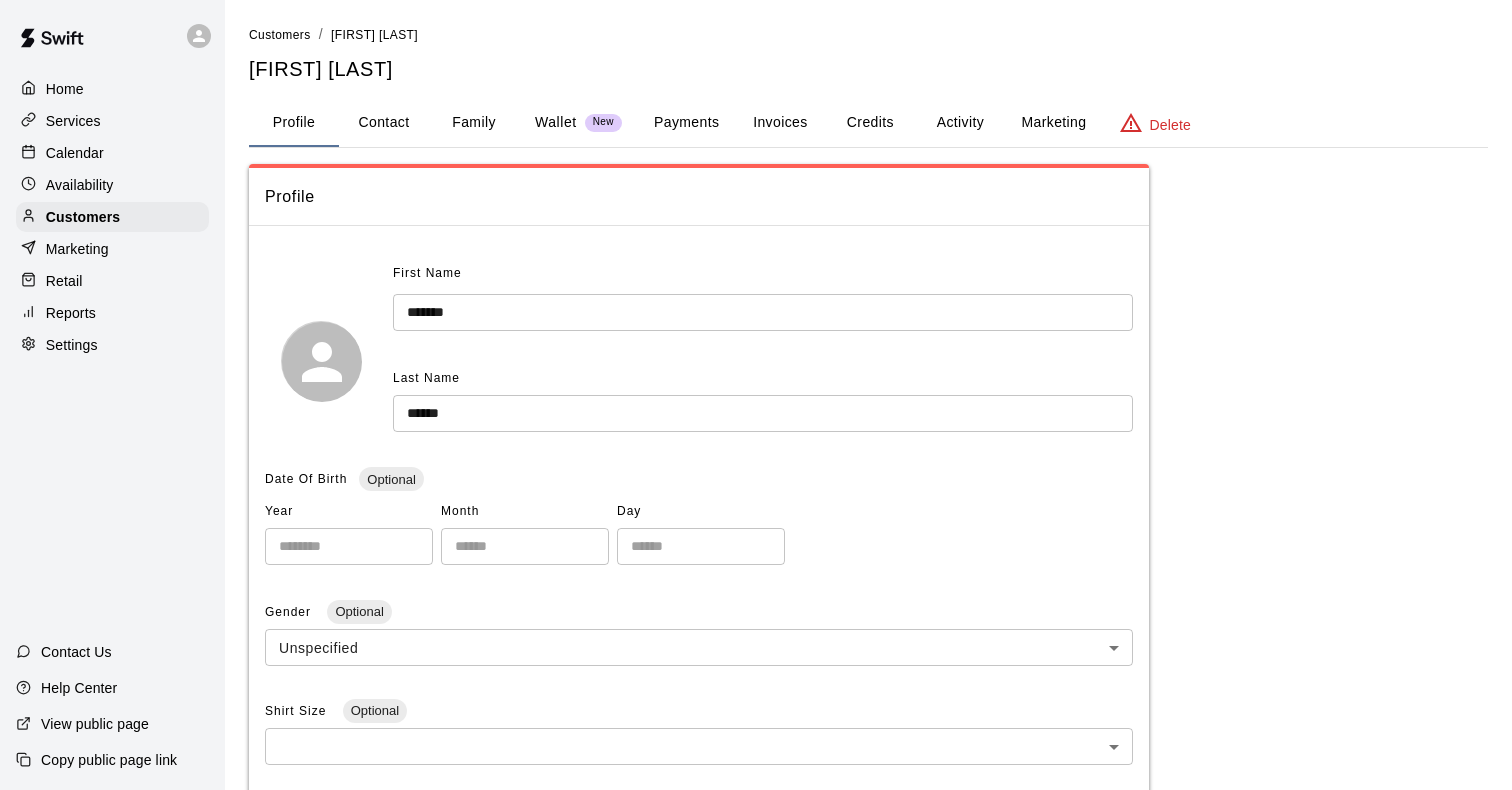 click on "Contact" at bounding box center (384, 123) 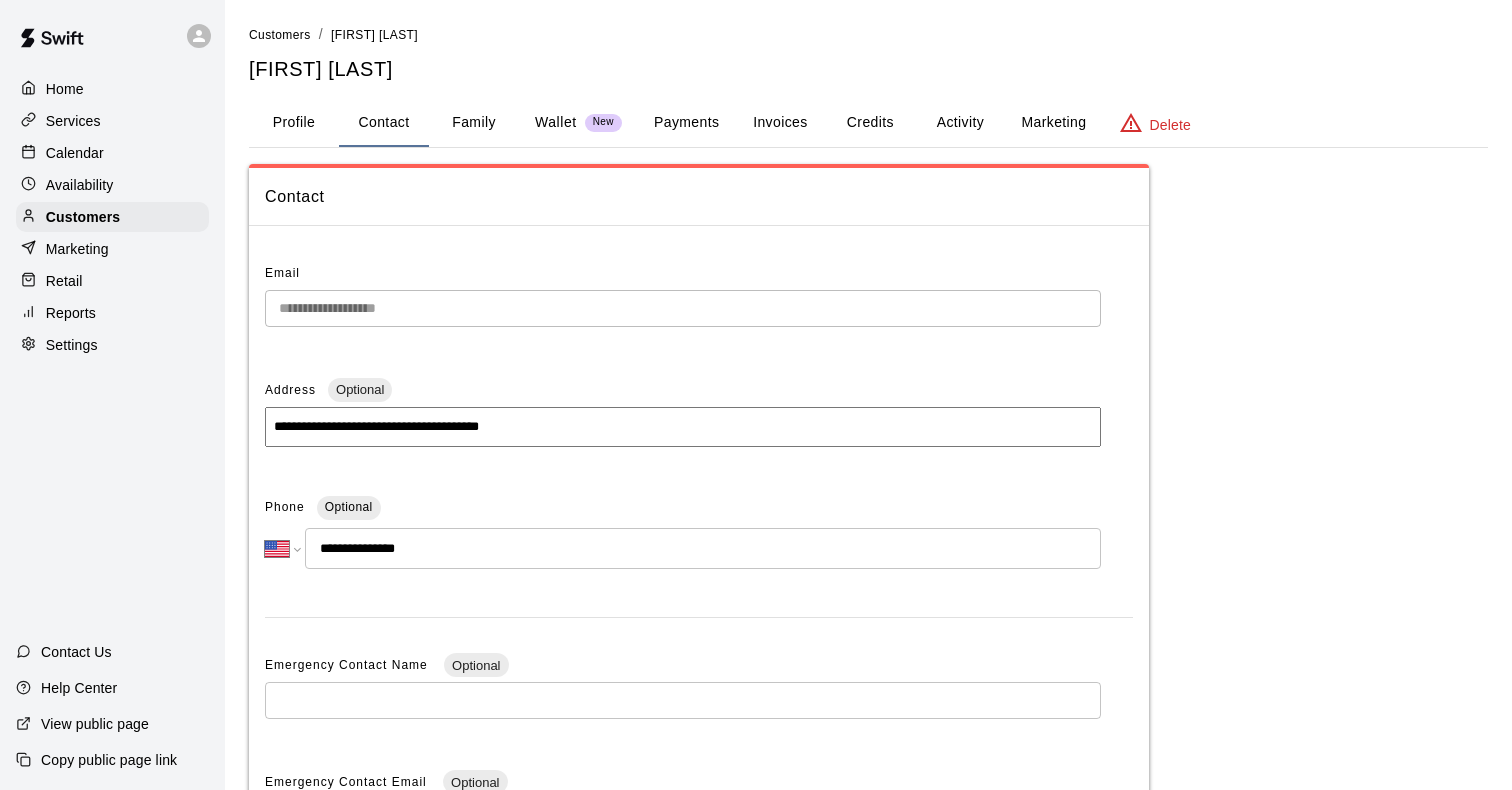 click on "Family" at bounding box center (474, 123) 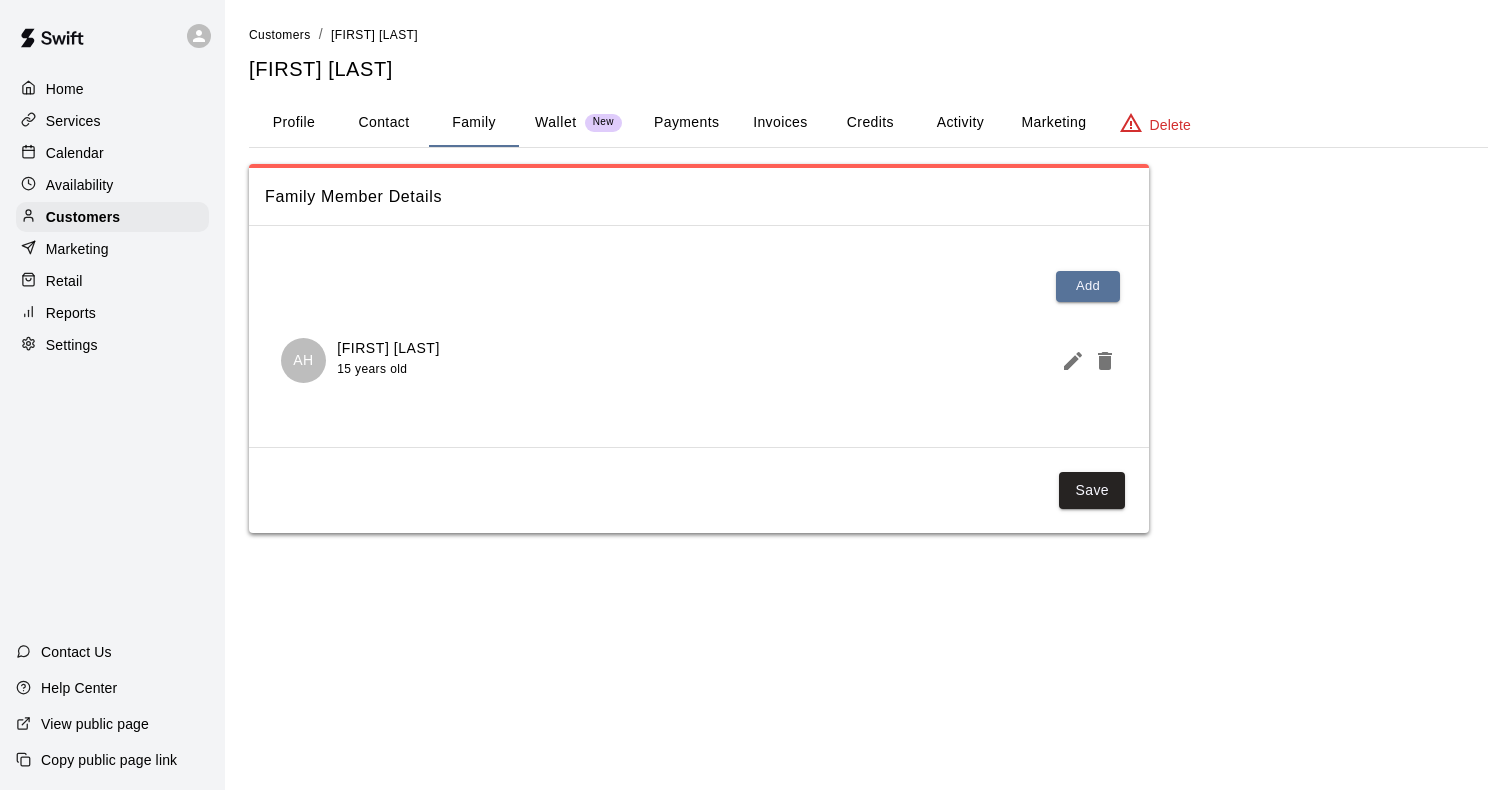 click on "Profile" at bounding box center [294, 123] 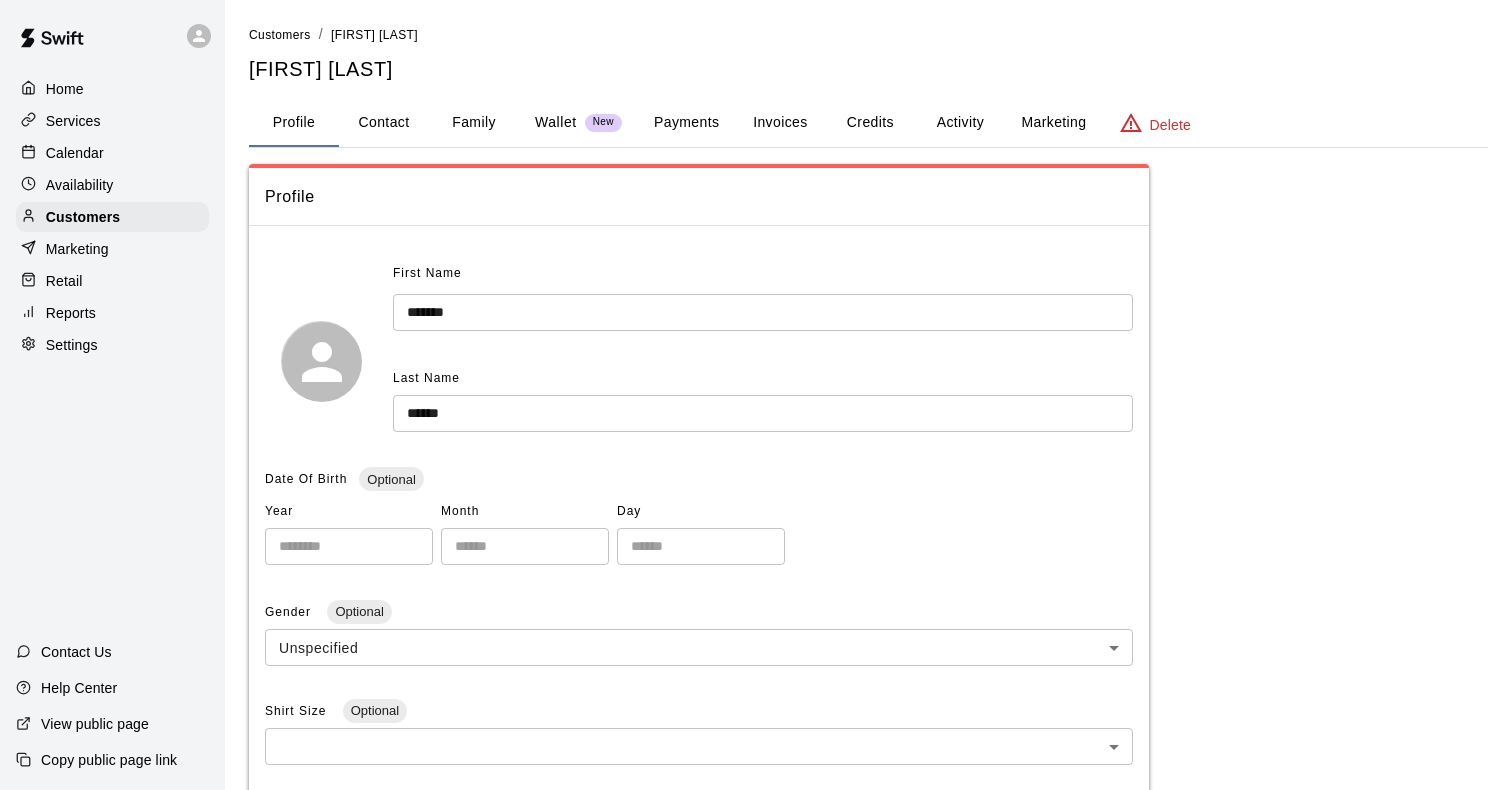 click on "Contact" at bounding box center [384, 123] 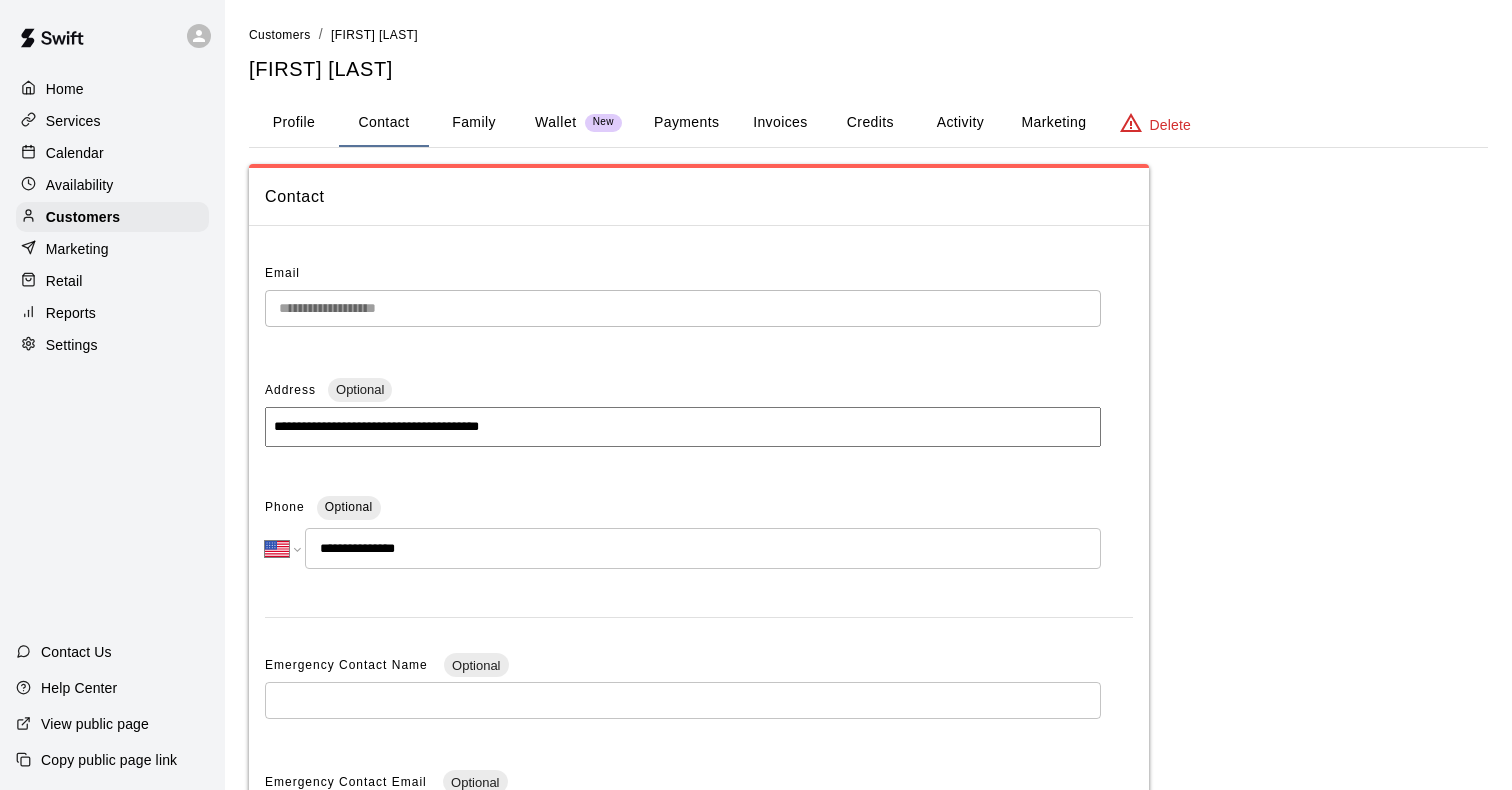 click on "Services" at bounding box center [112, 121] 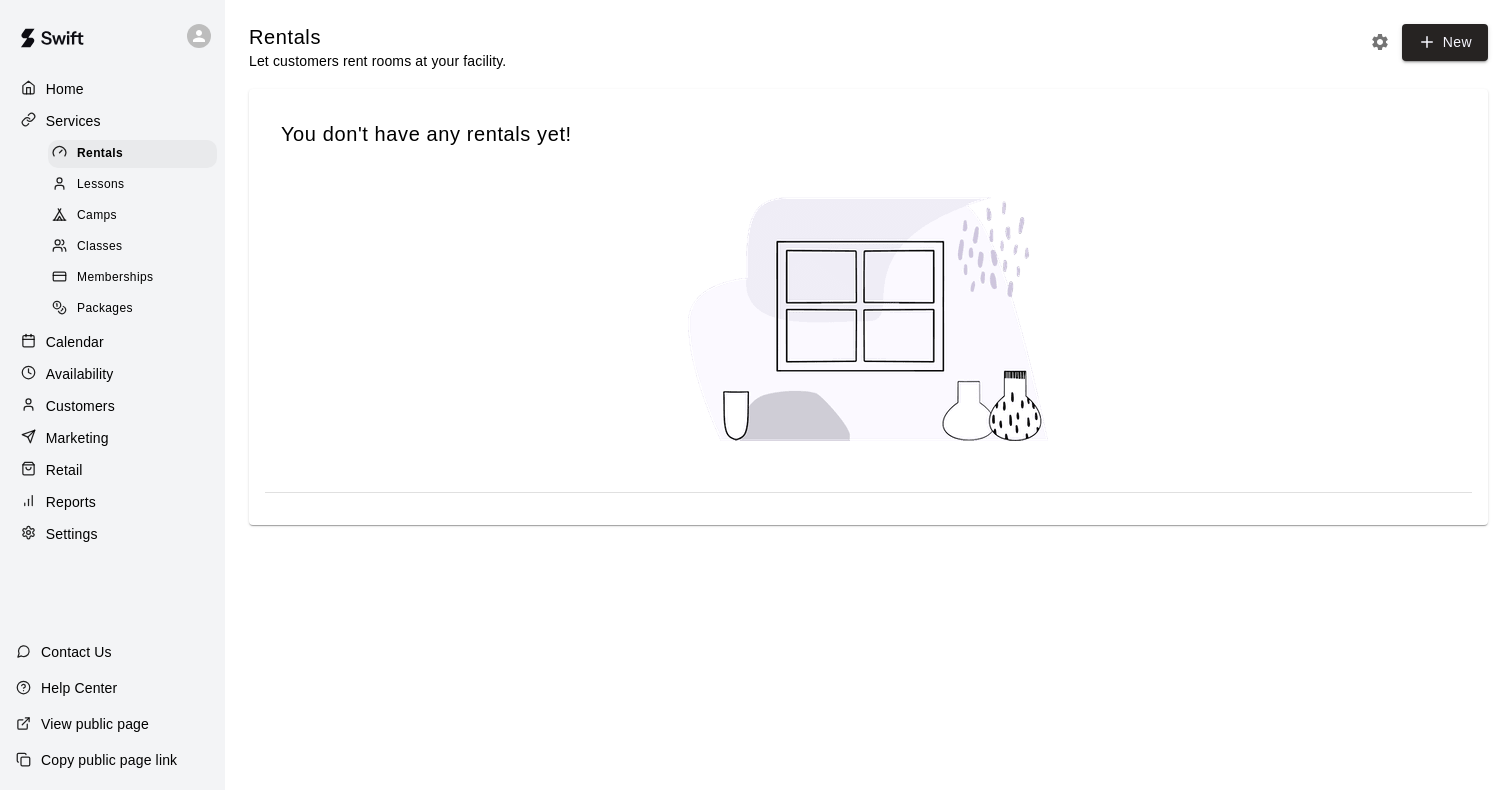click on "Settings" at bounding box center [112, 534] 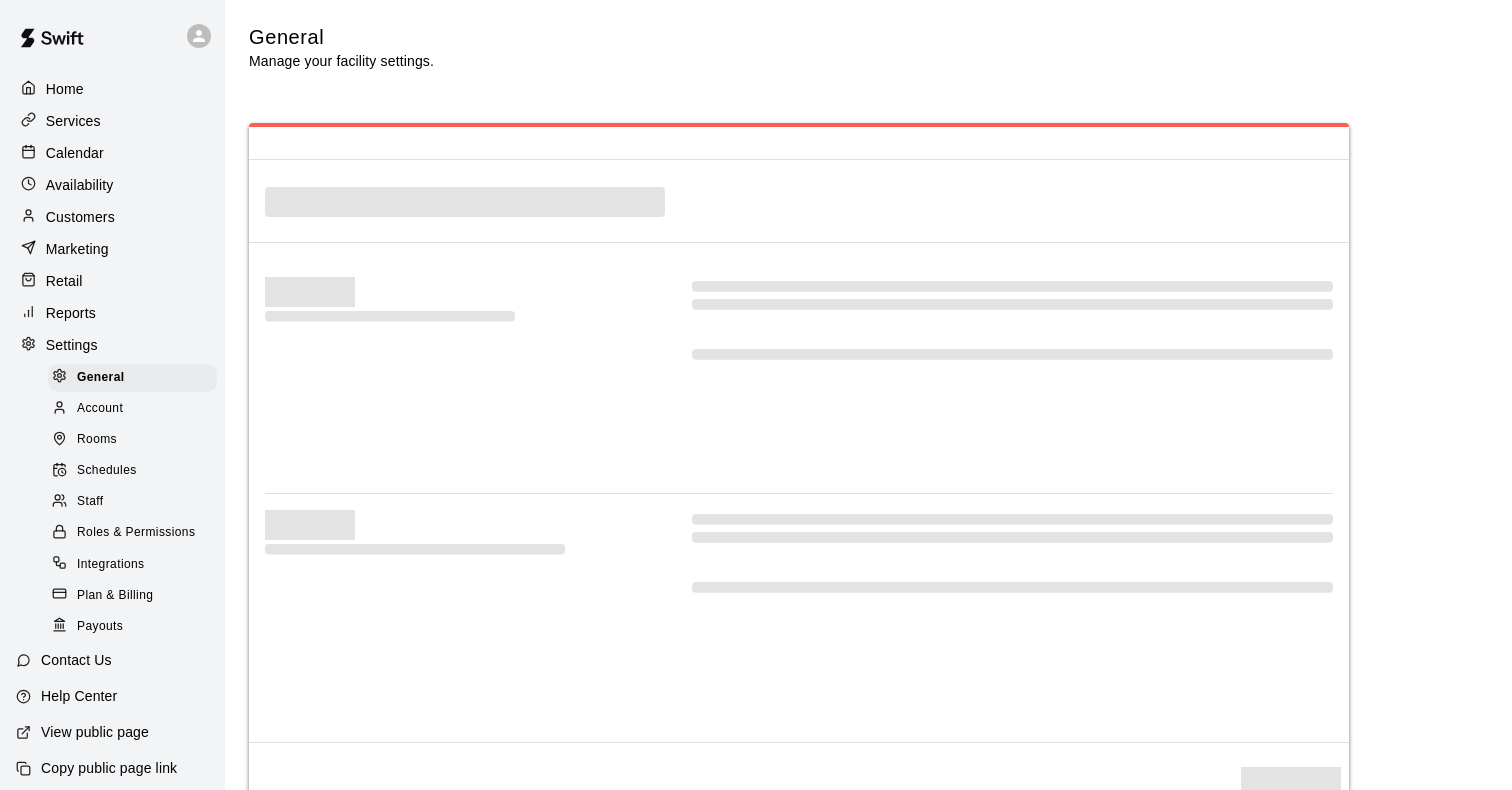 scroll, scrollTop: 3778, scrollLeft: 0, axis: vertical 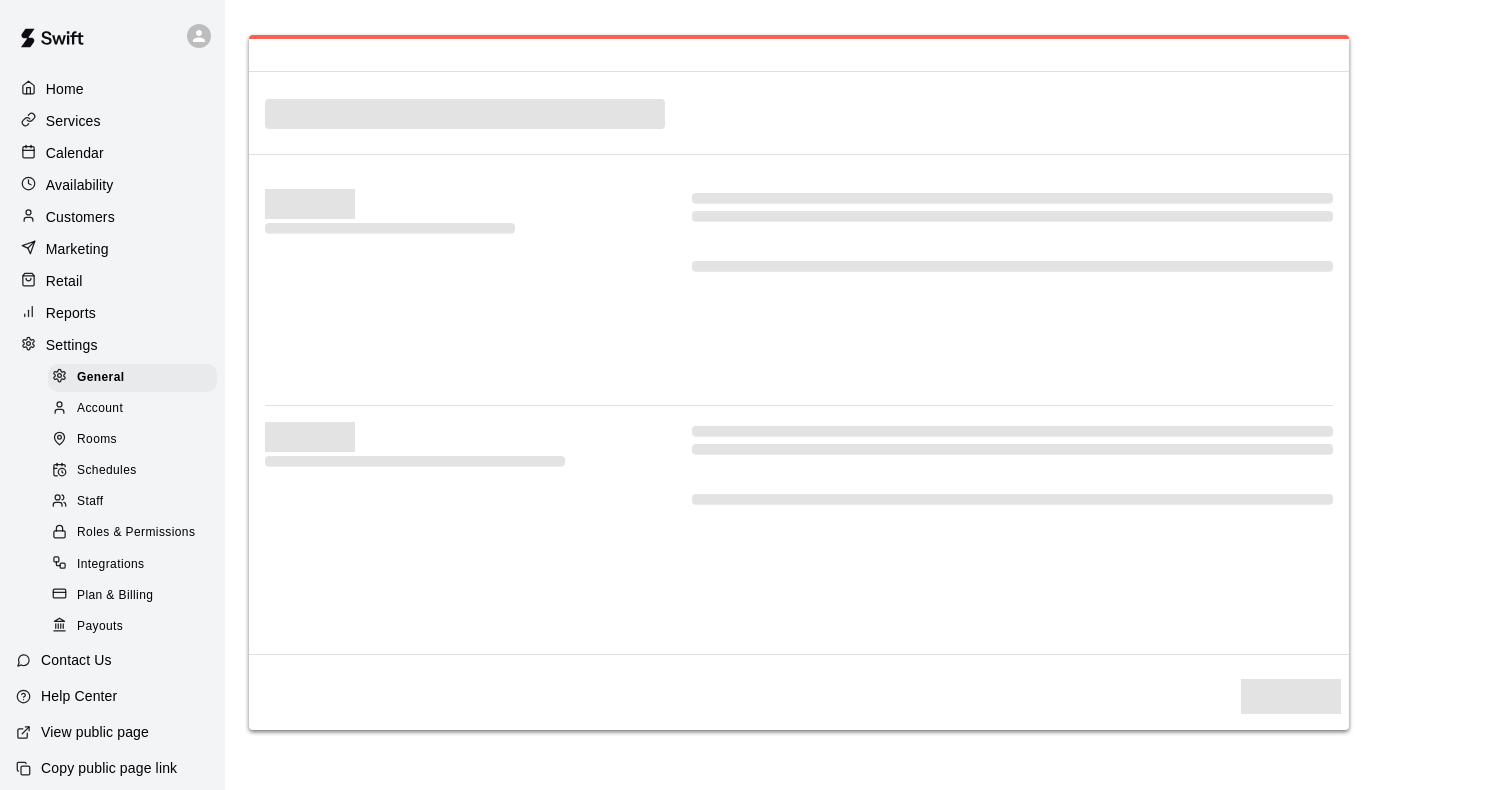 select on "**" 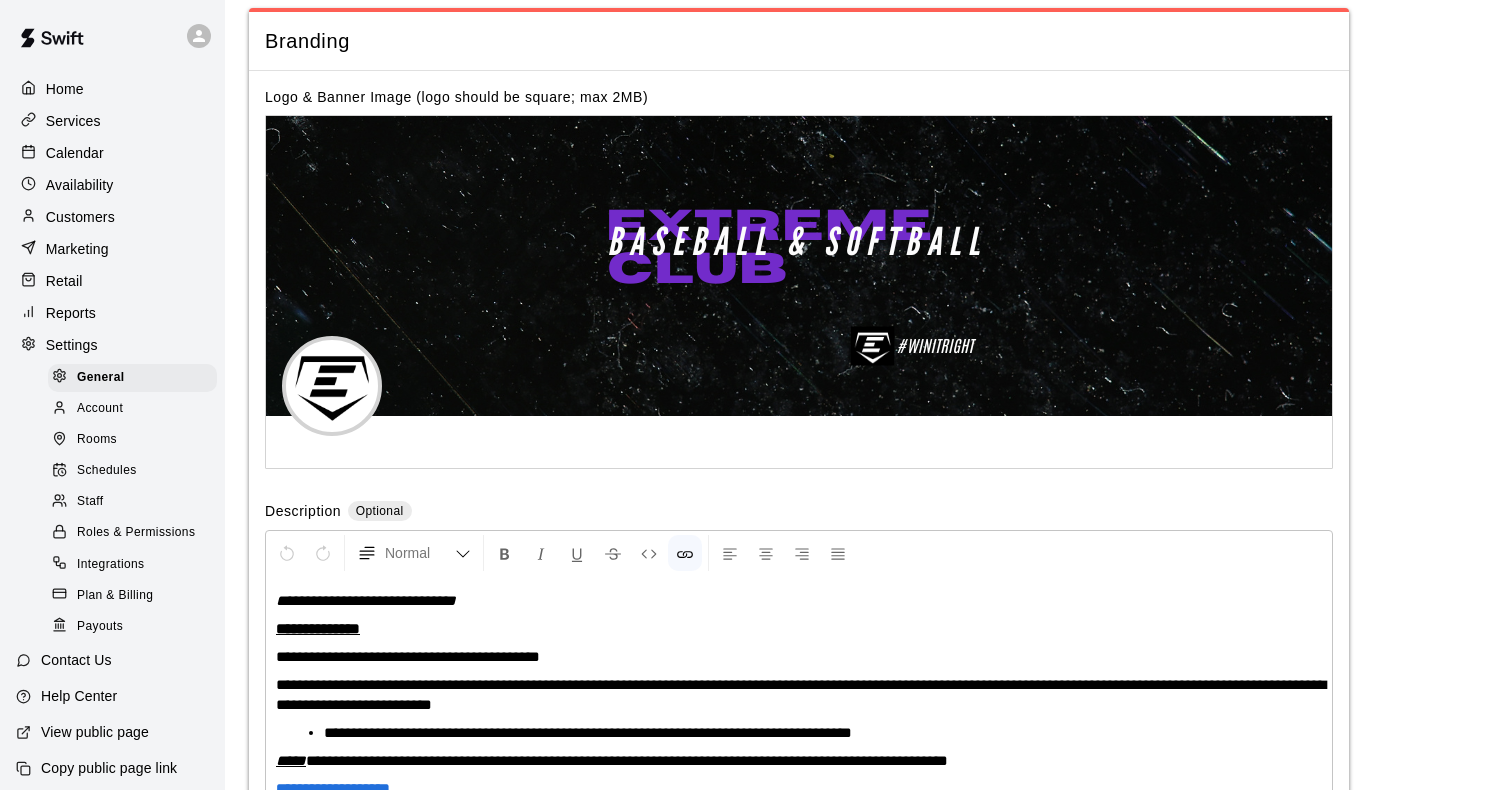 scroll, scrollTop: 4145, scrollLeft: 0, axis: vertical 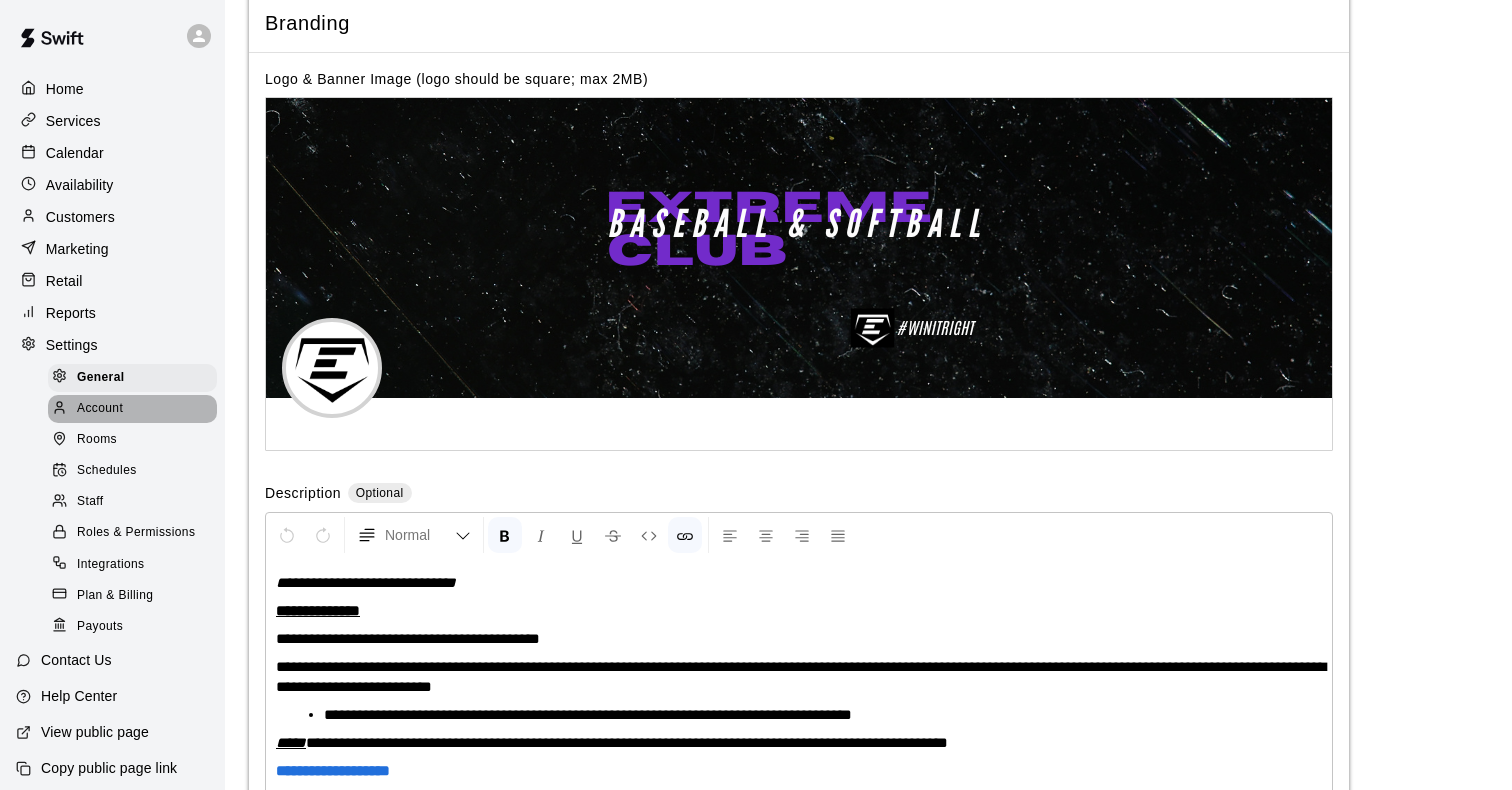 click on "Account" at bounding box center [132, 409] 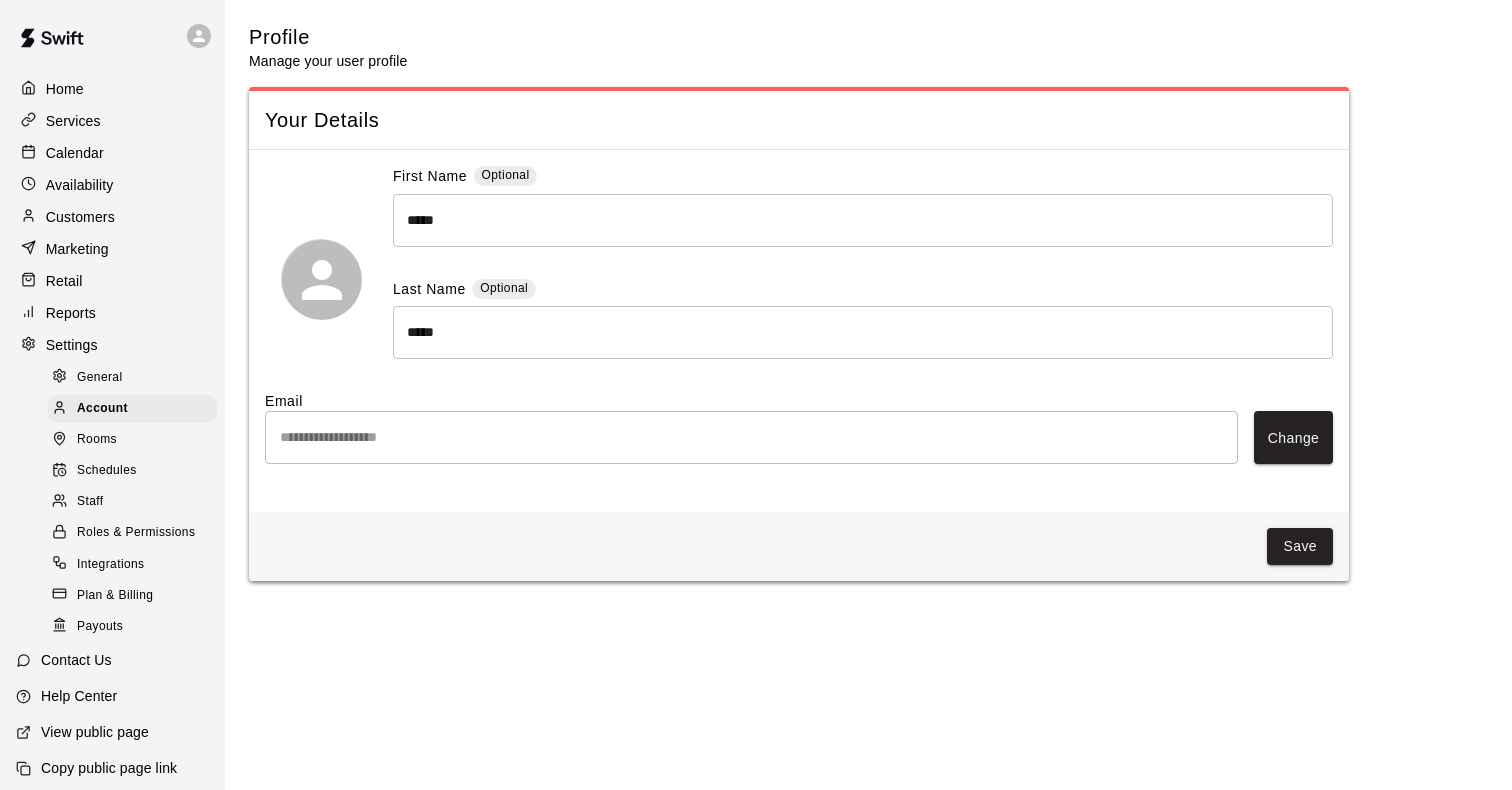 click on "Schedules" at bounding box center (132, 471) 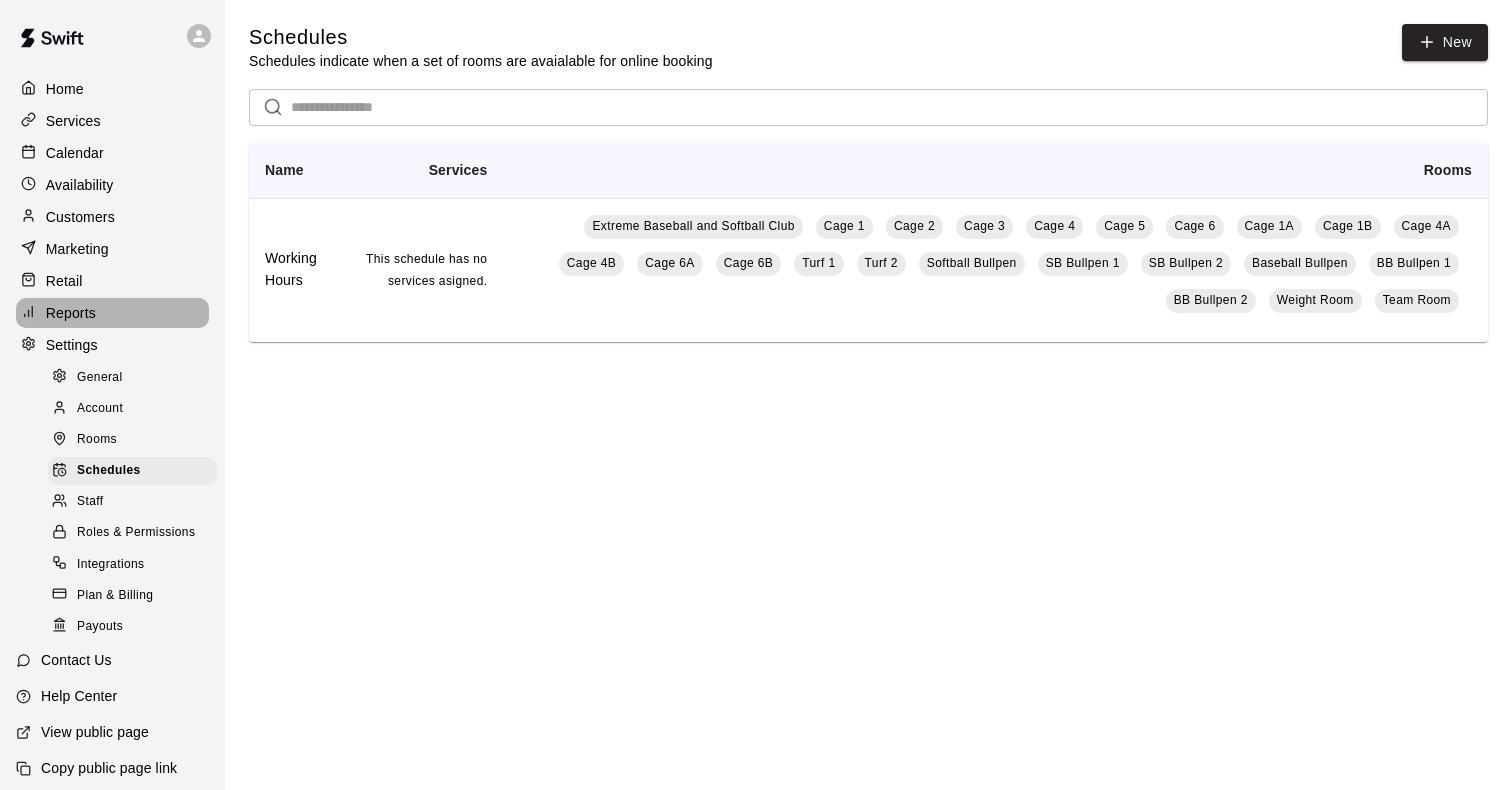 click on "Reports" at bounding box center (112, 313) 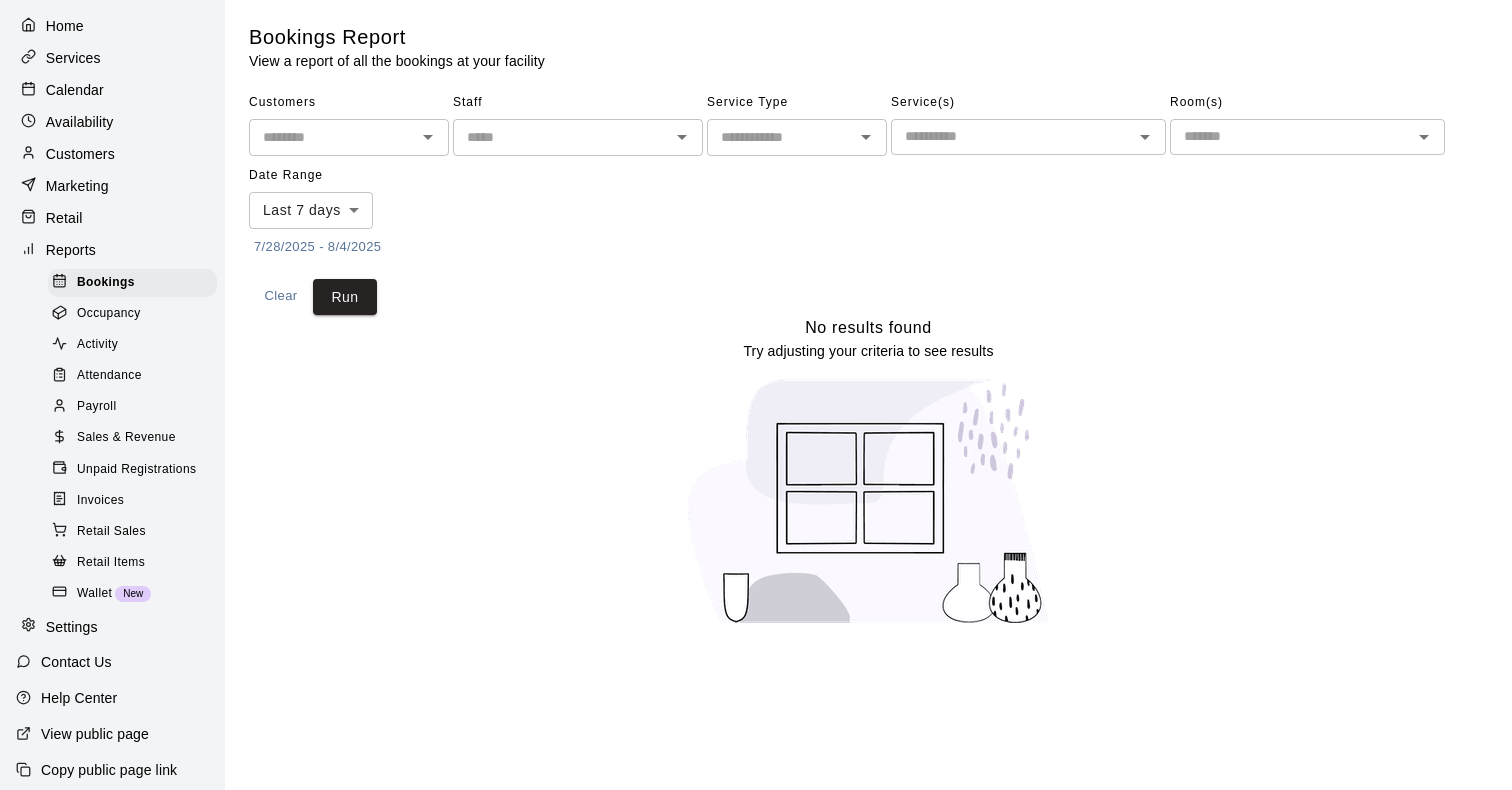 scroll, scrollTop: 62, scrollLeft: 0, axis: vertical 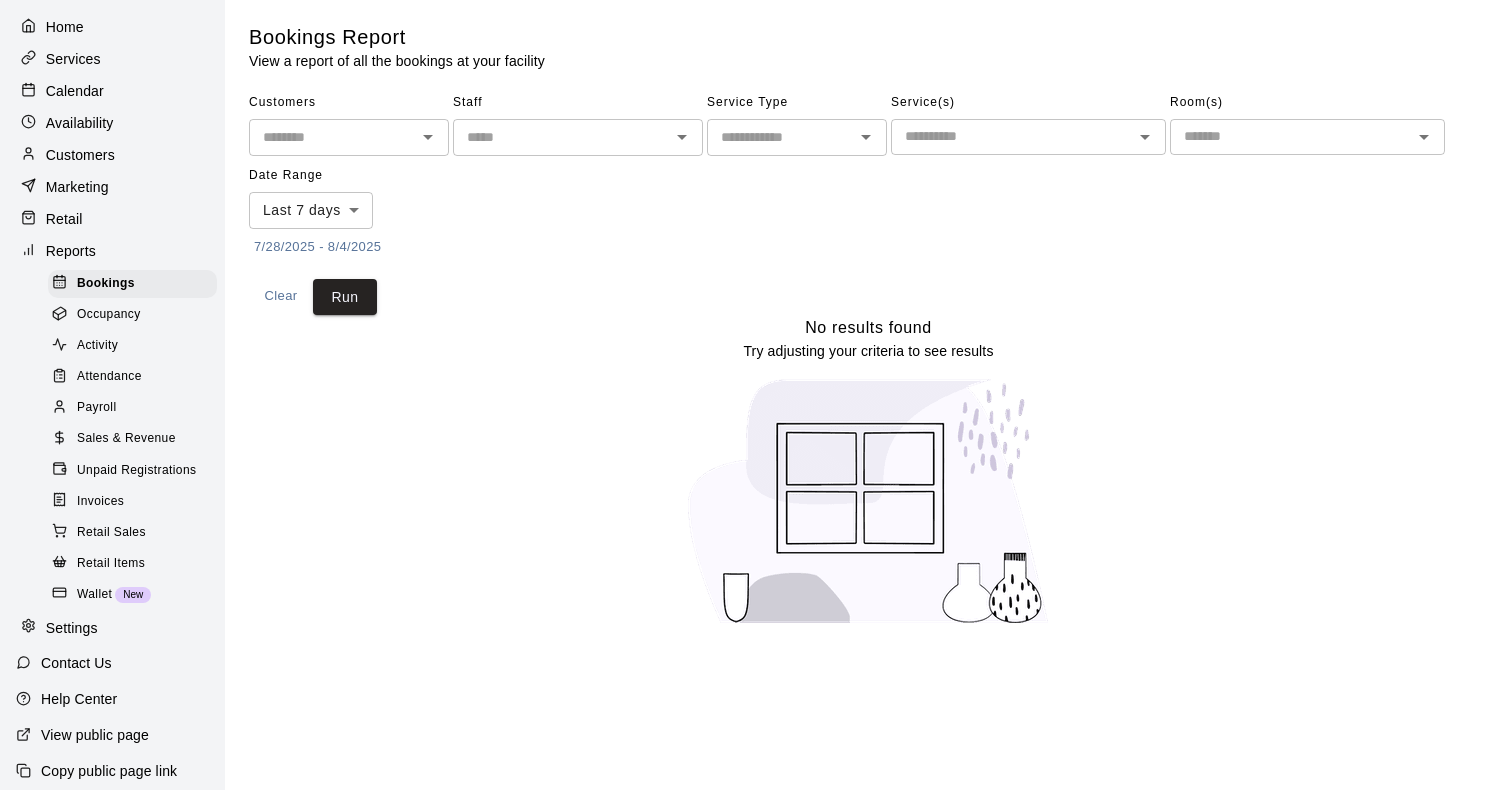 click on "Settings" at bounding box center [112, 628] 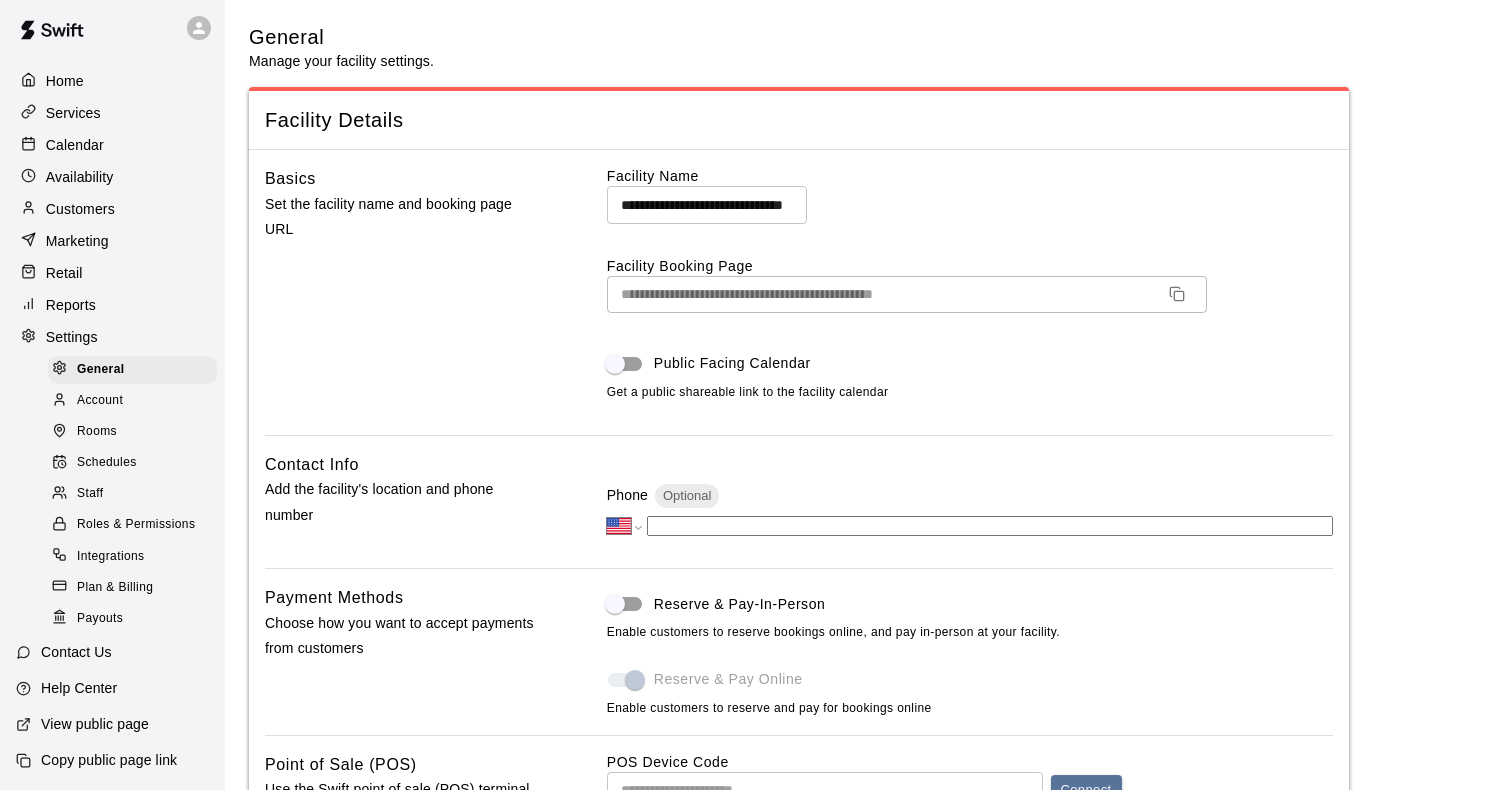 scroll, scrollTop: 3920, scrollLeft: 0, axis: vertical 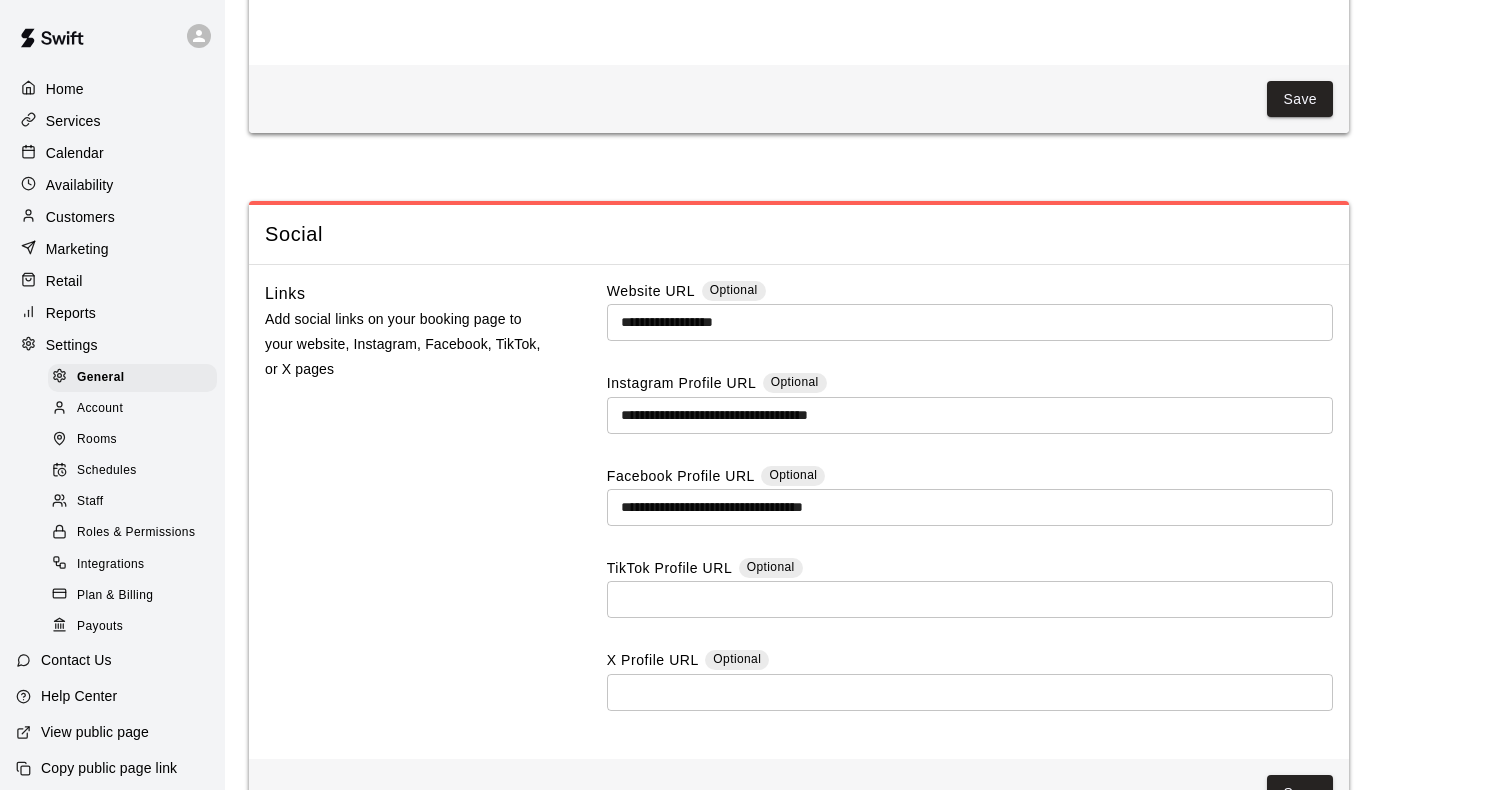 click on "Marketing" at bounding box center (77, 249) 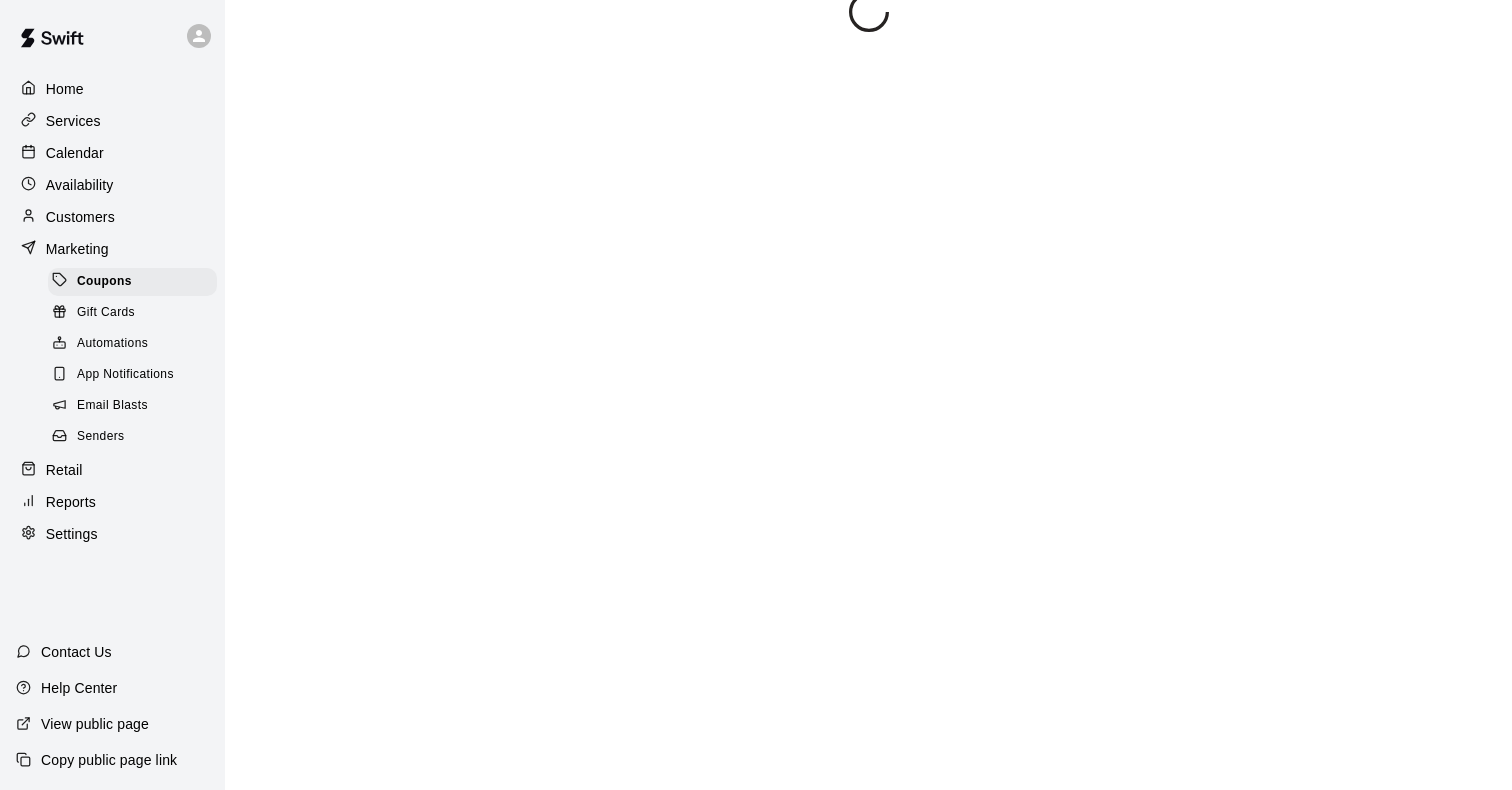 scroll, scrollTop: 0, scrollLeft: 0, axis: both 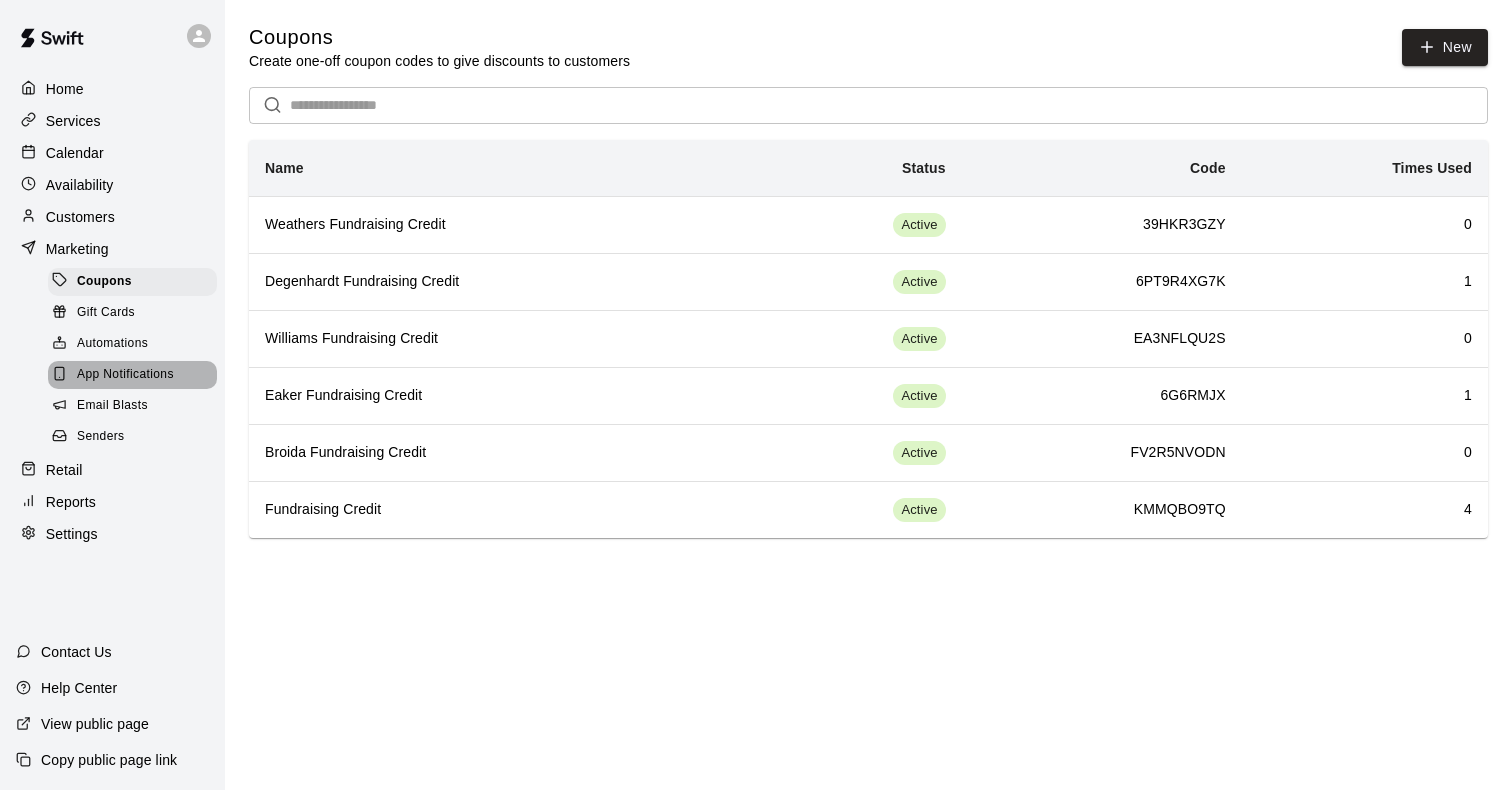 click on "App Notifications" at bounding box center (125, 375) 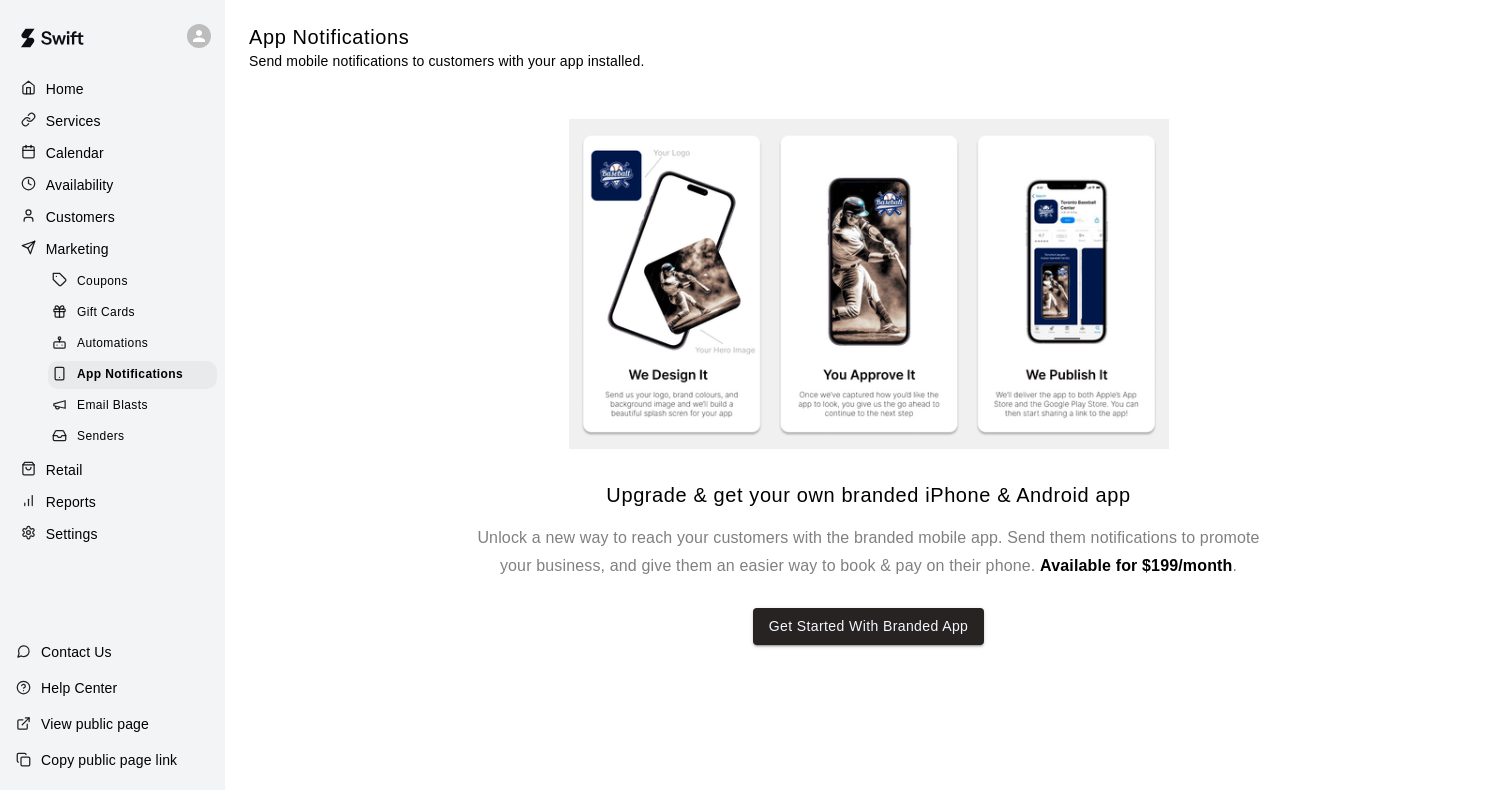 click on "Email Blasts" at bounding box center (112, 406) 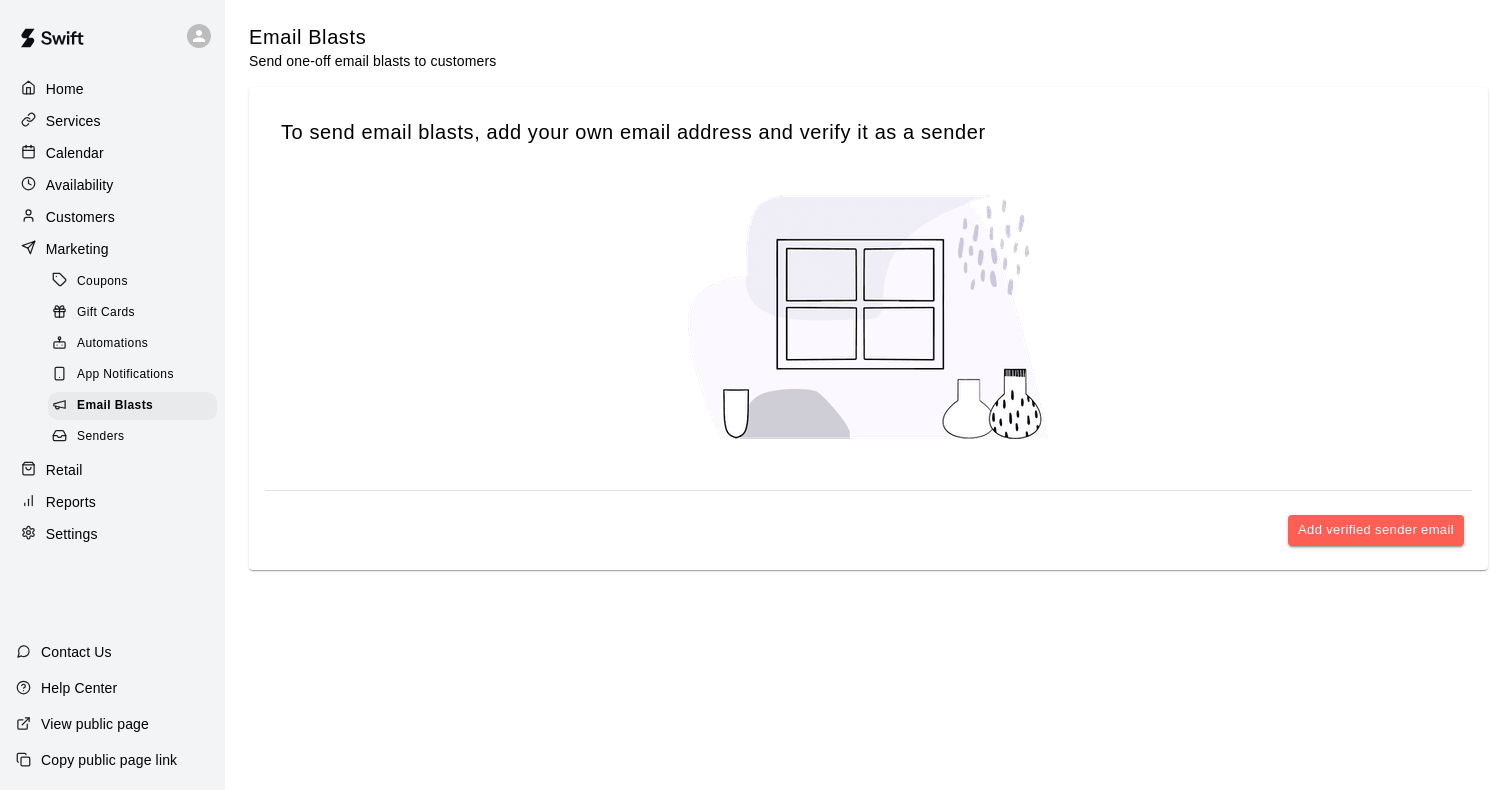 click on "Senders" at bounding box center [101, 437] 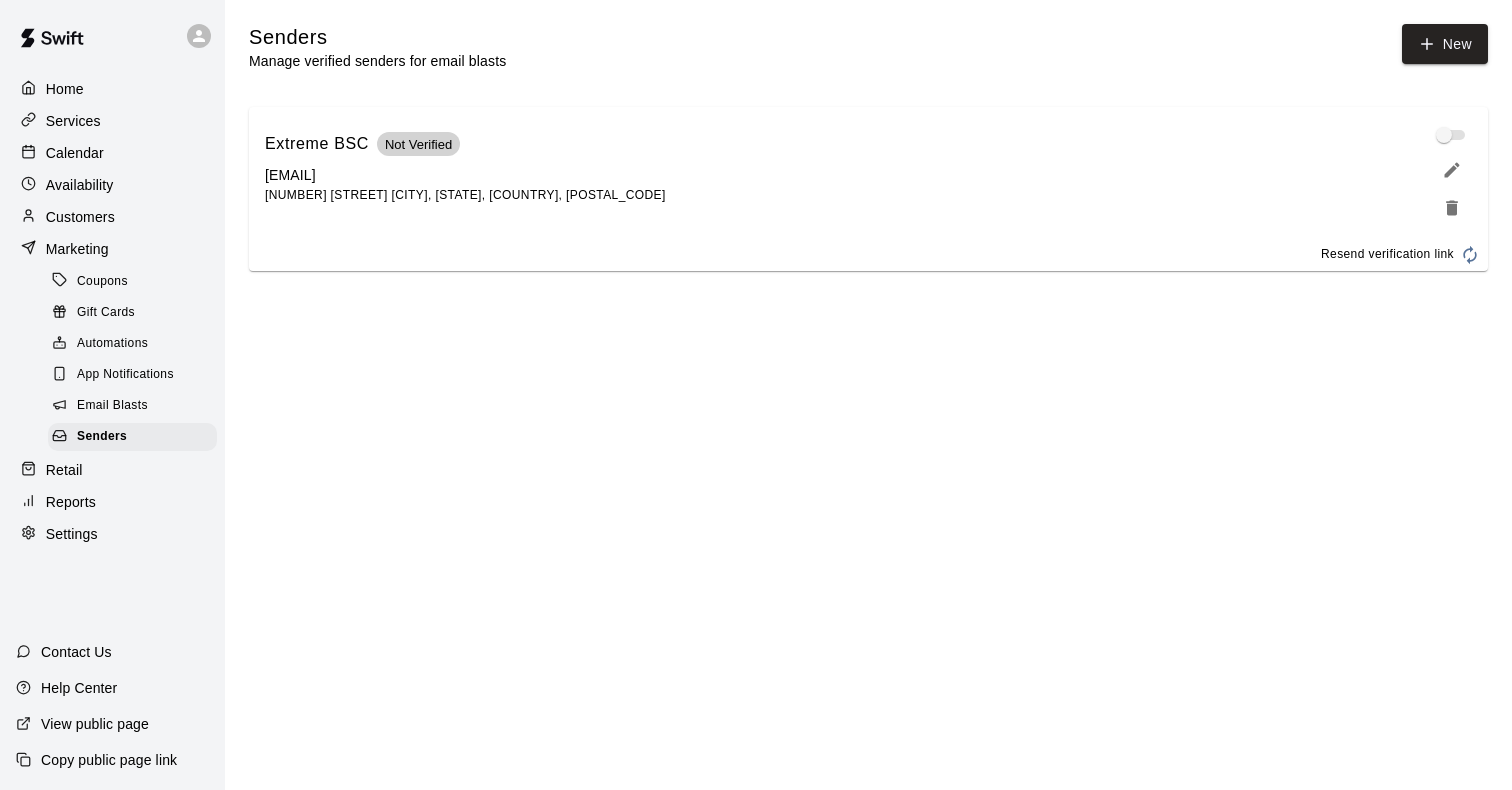 click on "Email Blasts" at bounding box center [112, 406] 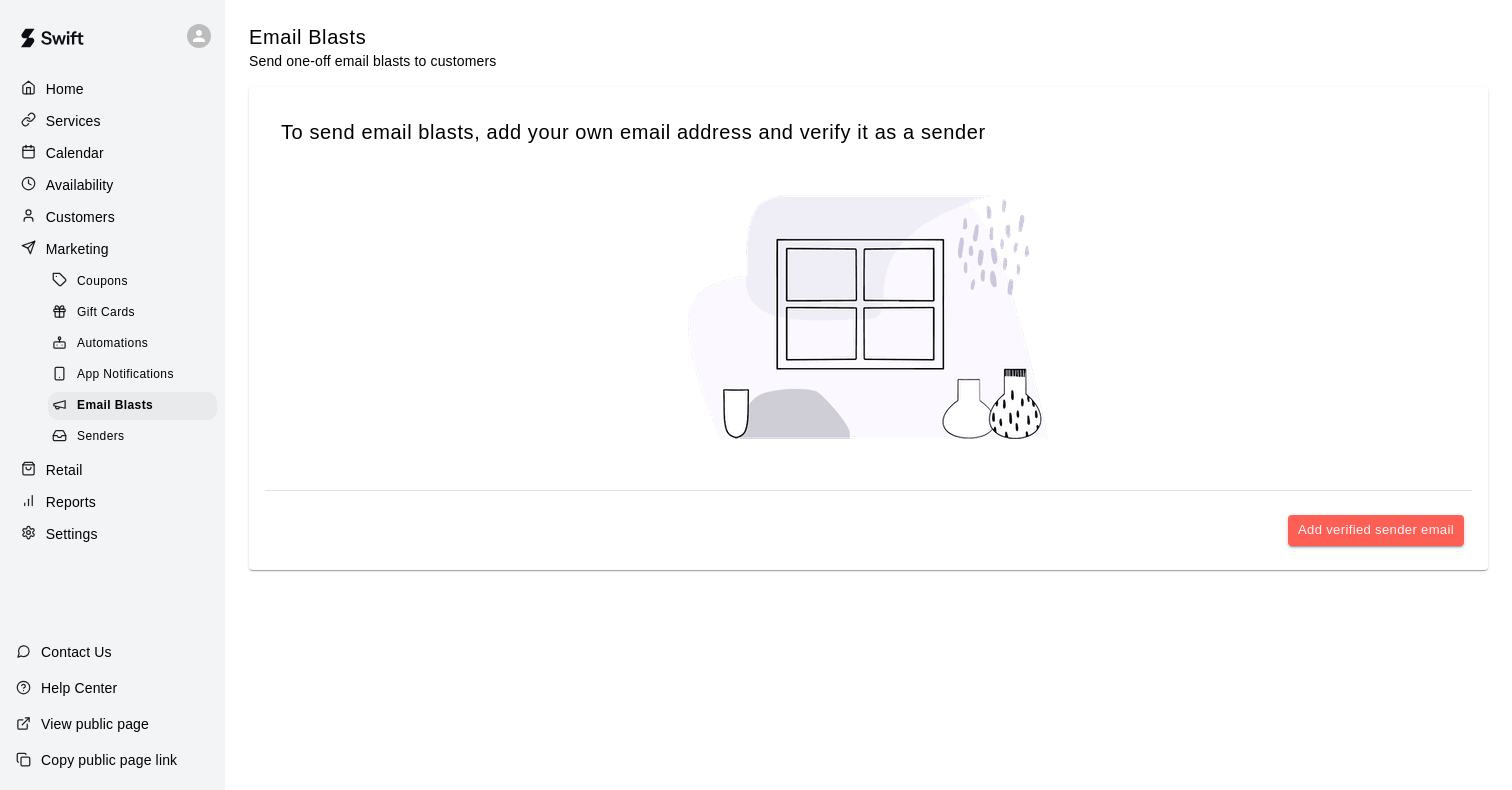click on "Home Services Calendar Availability Customers Marketing Coupons Gift Cards Automations App Notifications Email Blasts Senders Retail Reports Settings" at bounding box center (112, 311) 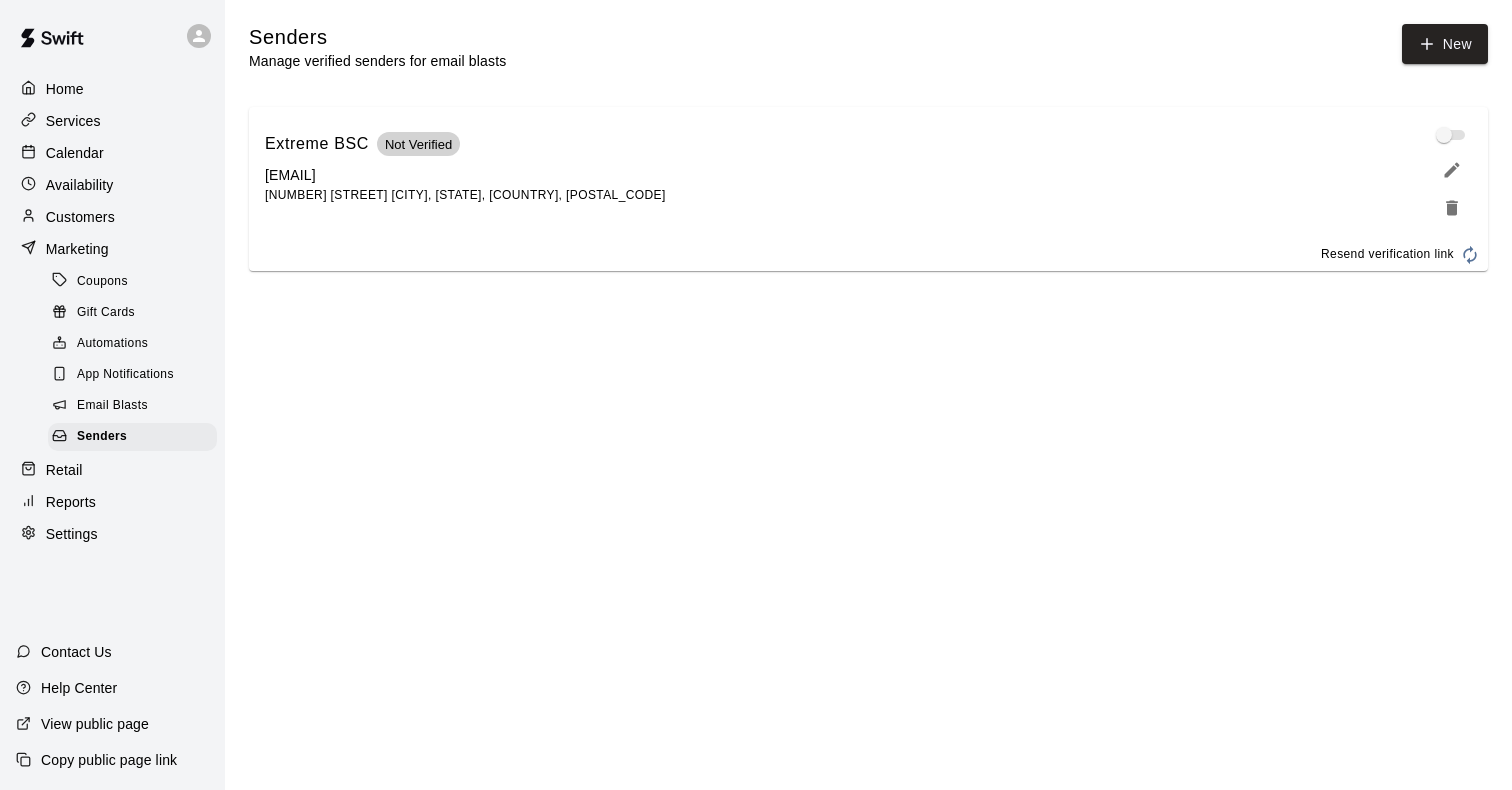 click on "Email Blasts" at bounding box center [112, 406] 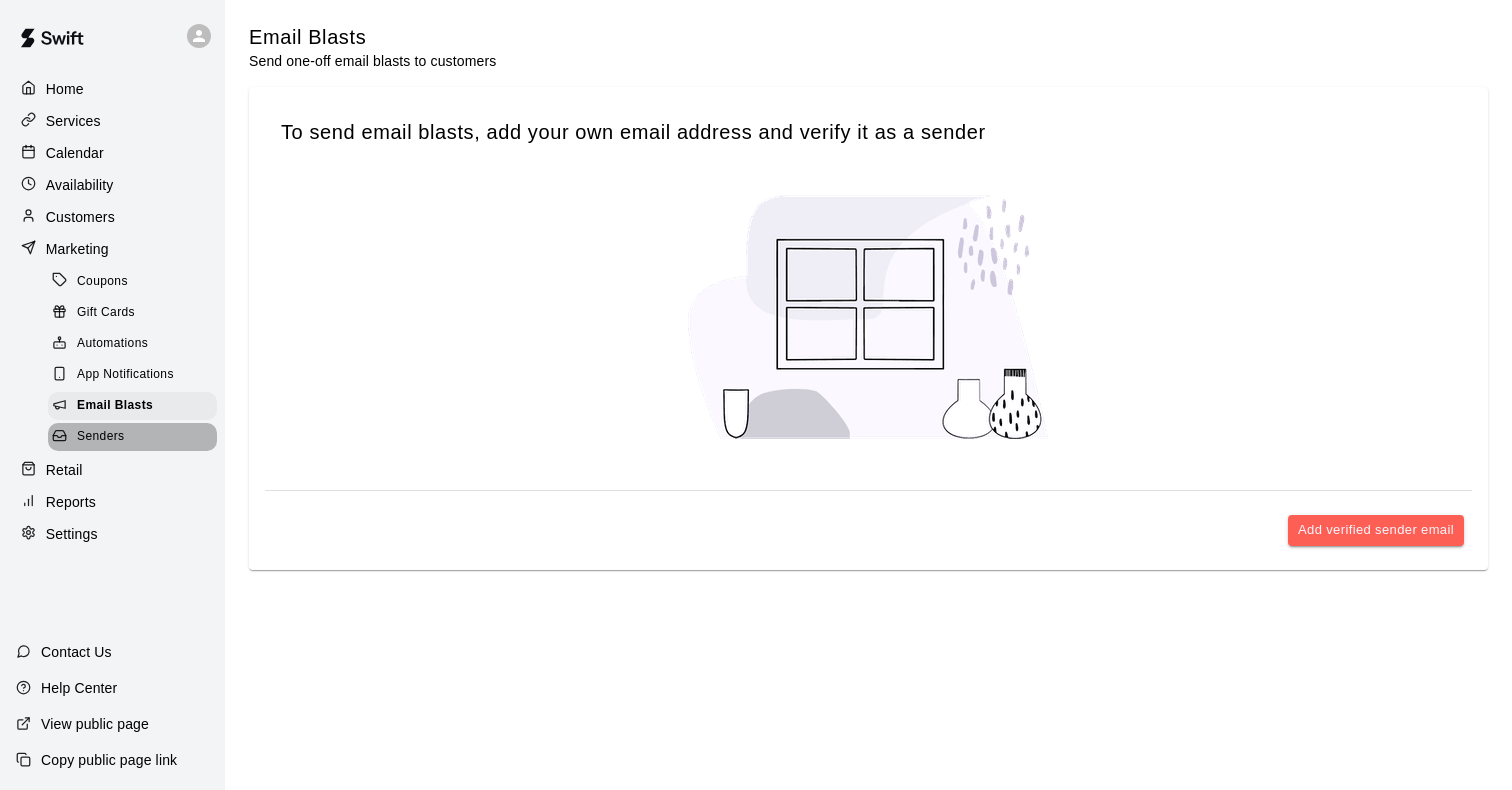 click on "Senders" at bounding box center (132, 437) 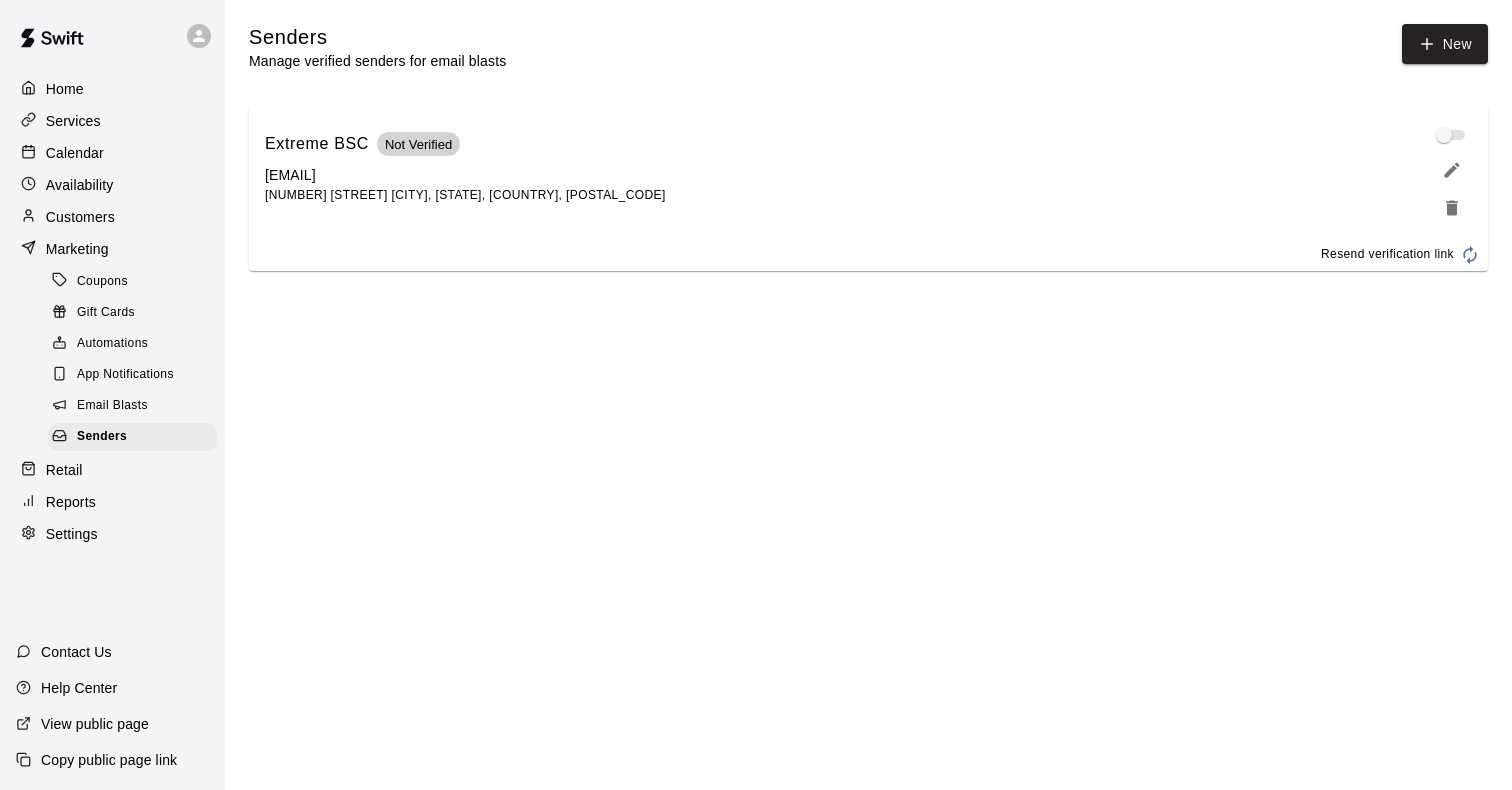click at bounding box center (1452, 135) 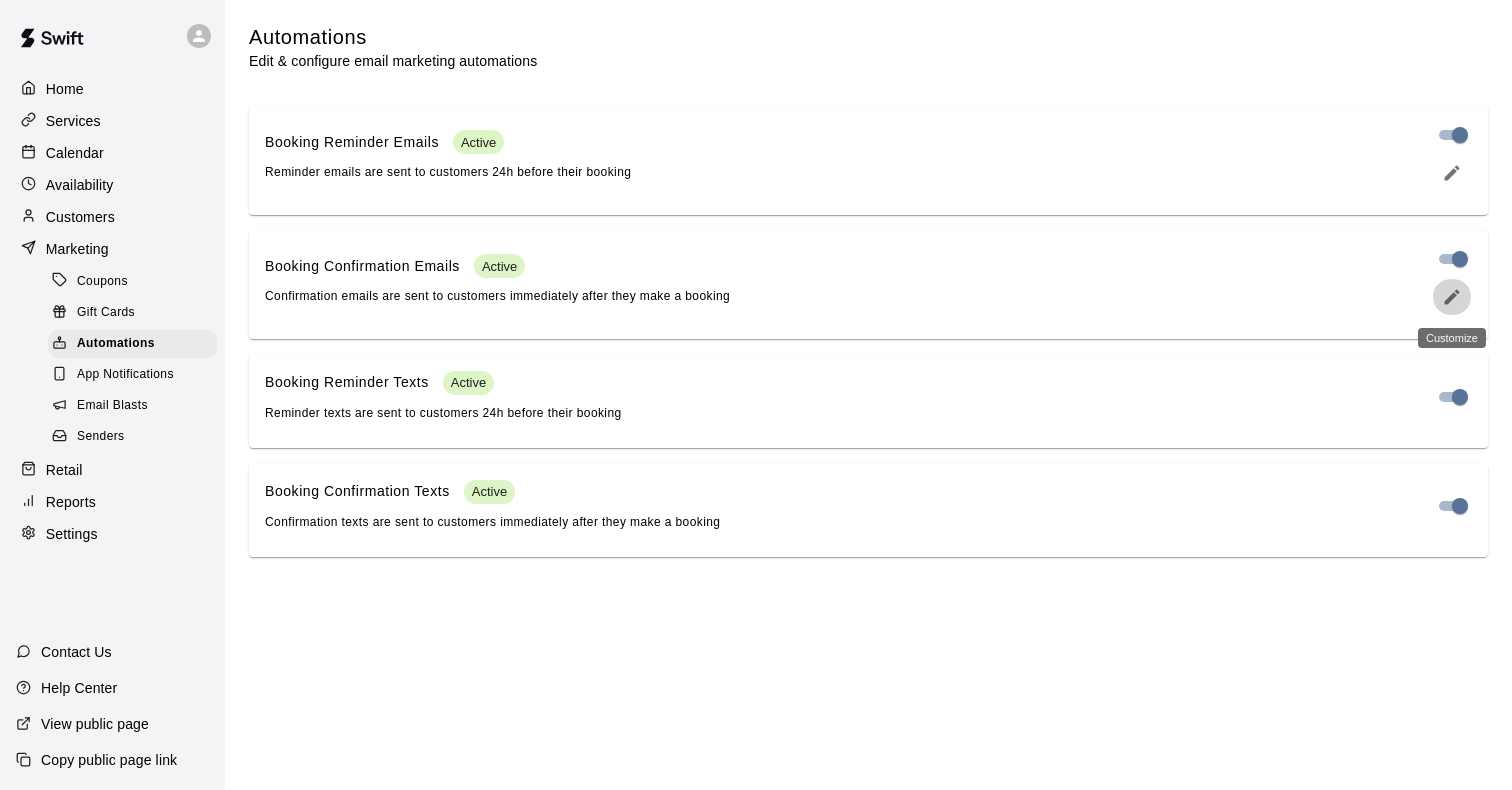 click 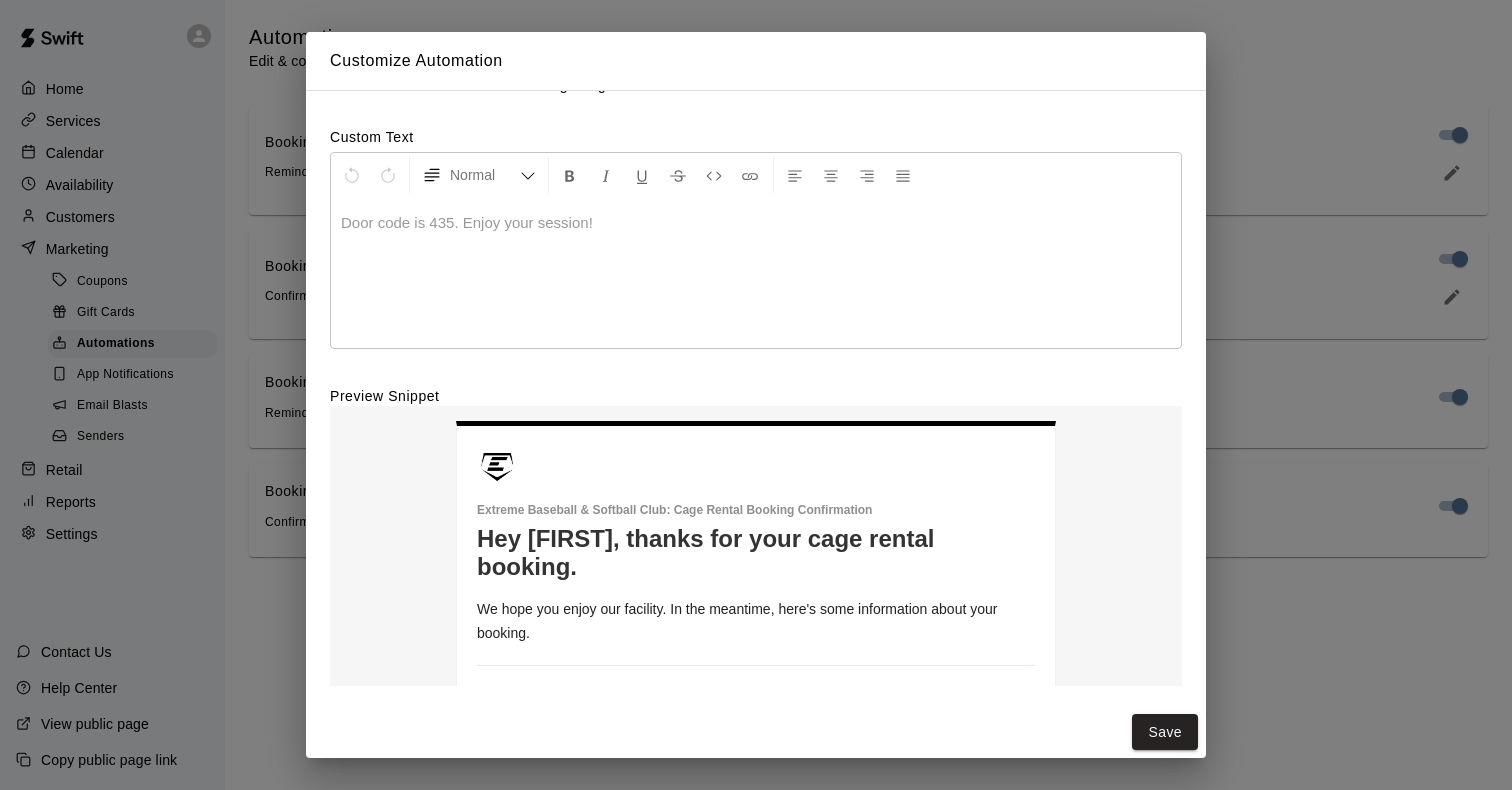 scroll, scrollTop: 55, scrollLeft: 0, axis: vertical 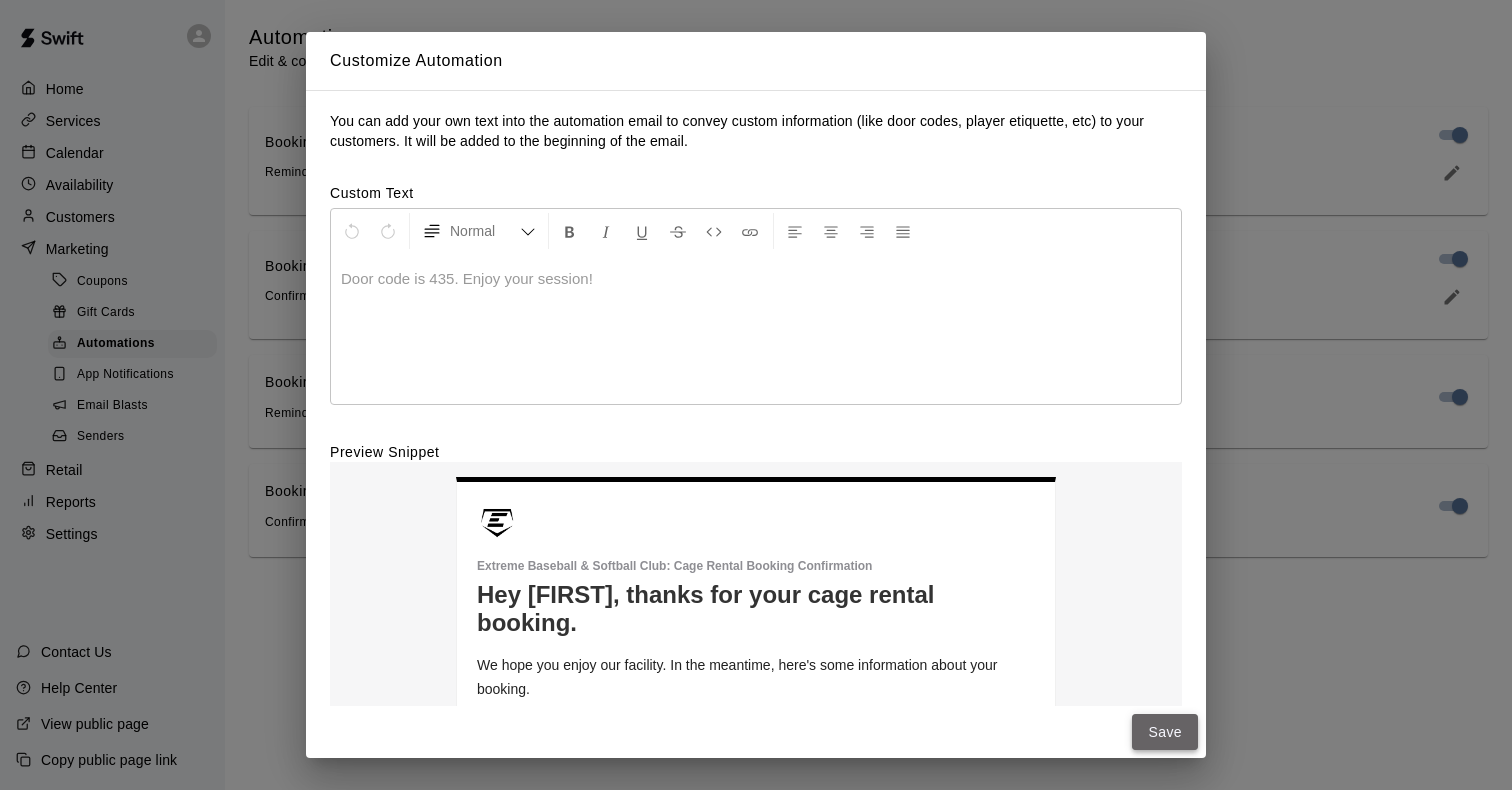 click on "Save" at bounding box center [1165, 732] 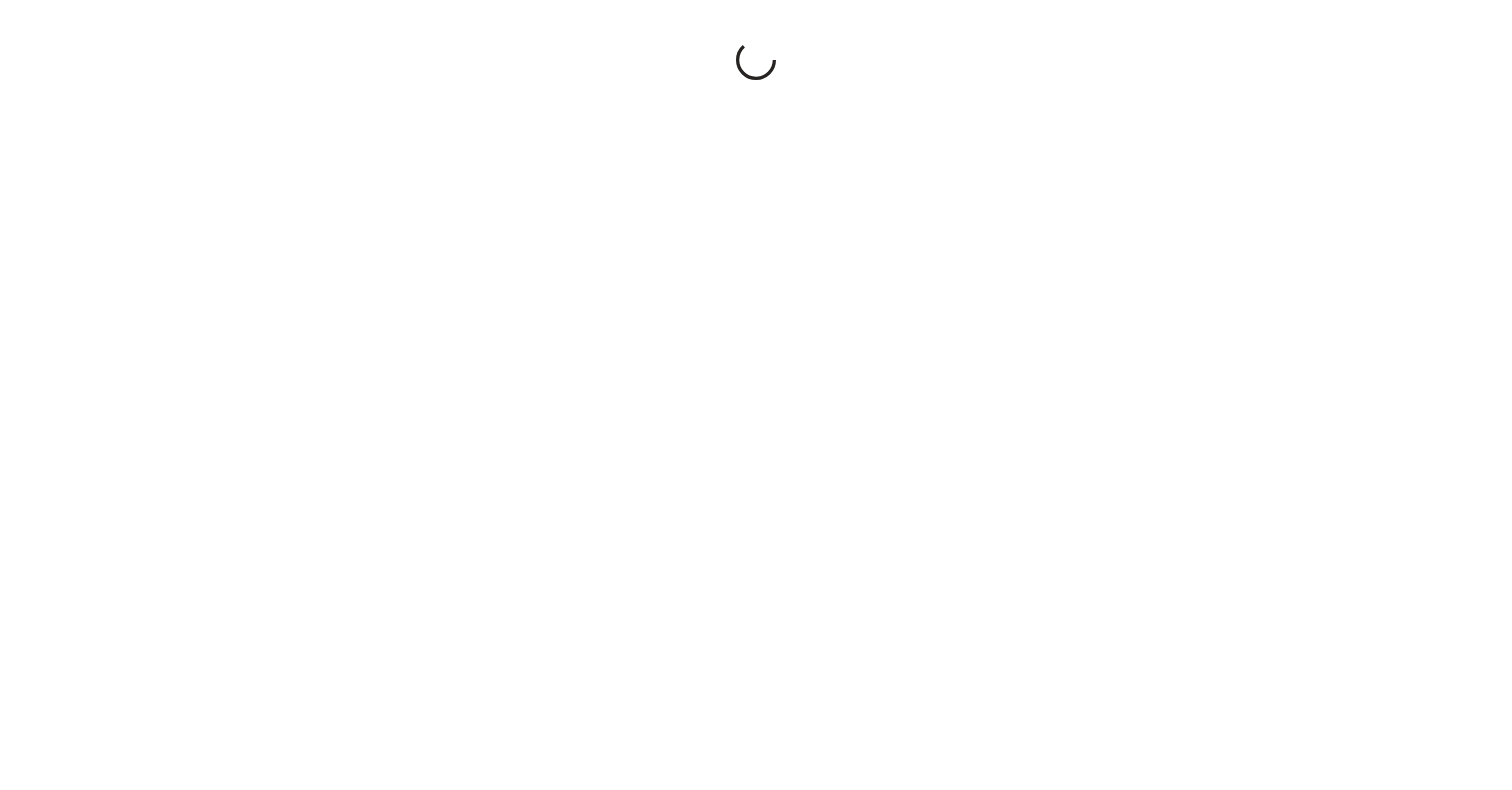 scroll, scrollTop: 0, scrollLeft: 0, axis: both 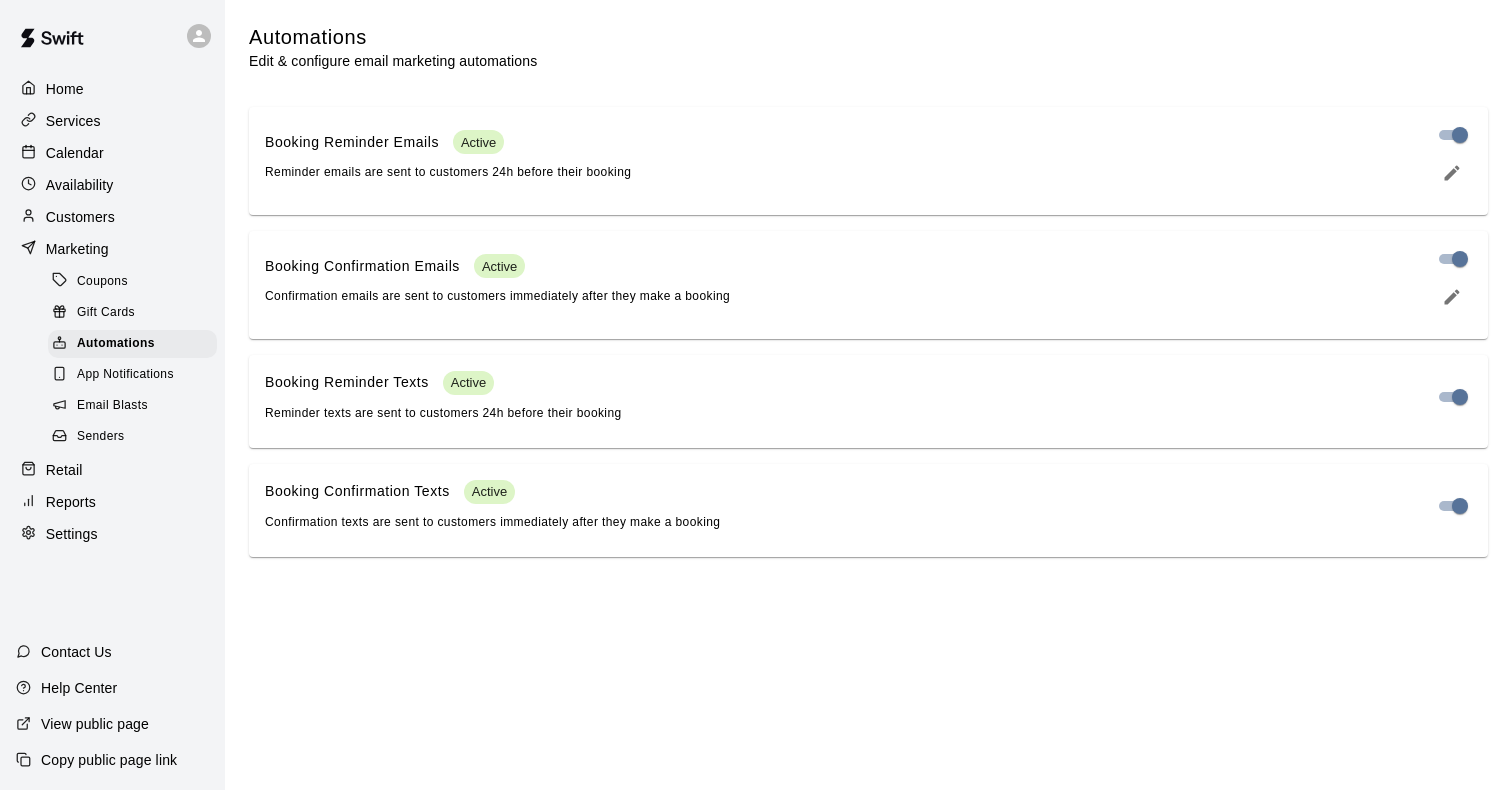 click on "Calendar" at bounding box center [75, 153] 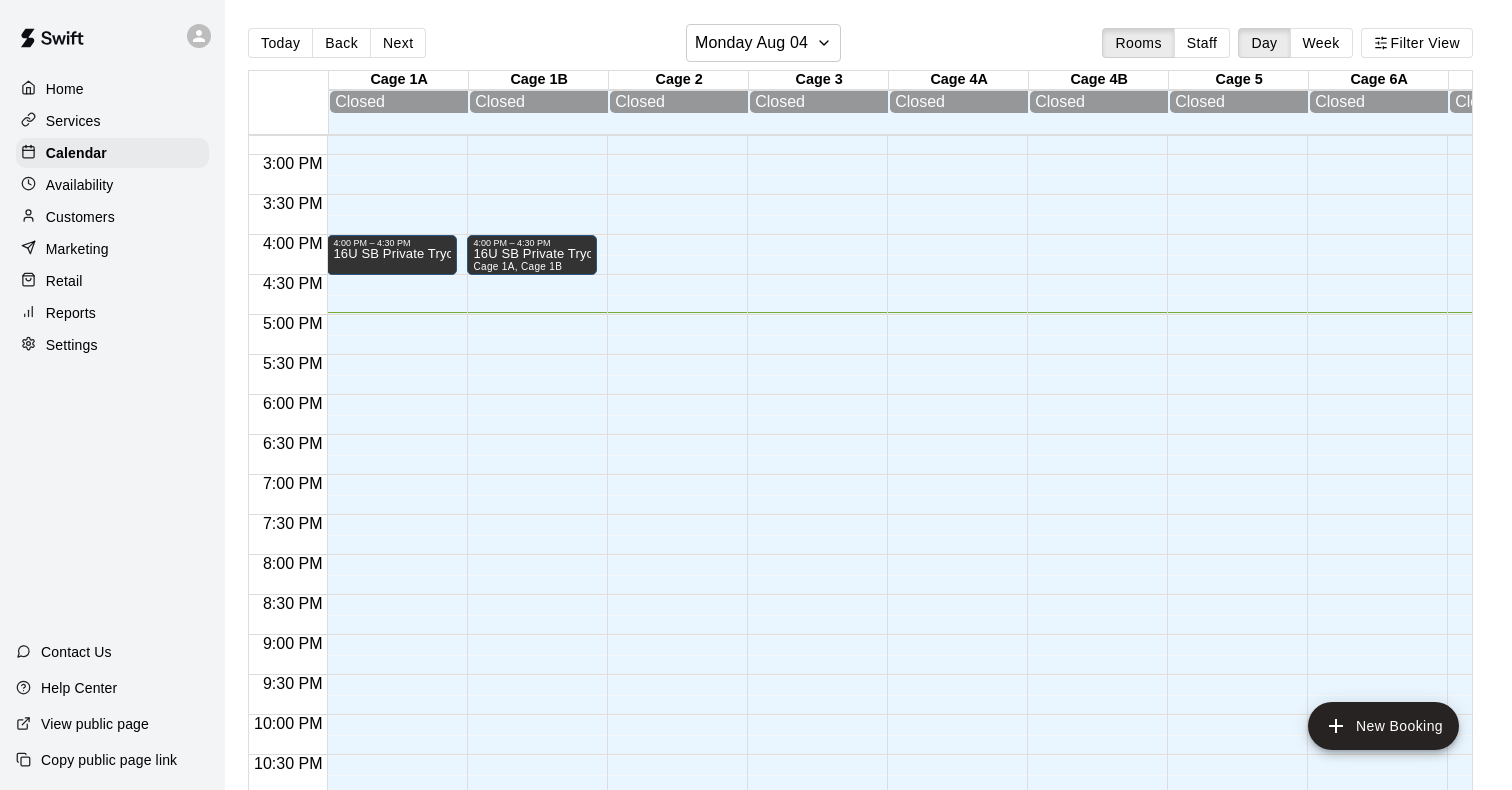 scroll, scrollTop: 1181, scrollLeft: 1140, axis: both 